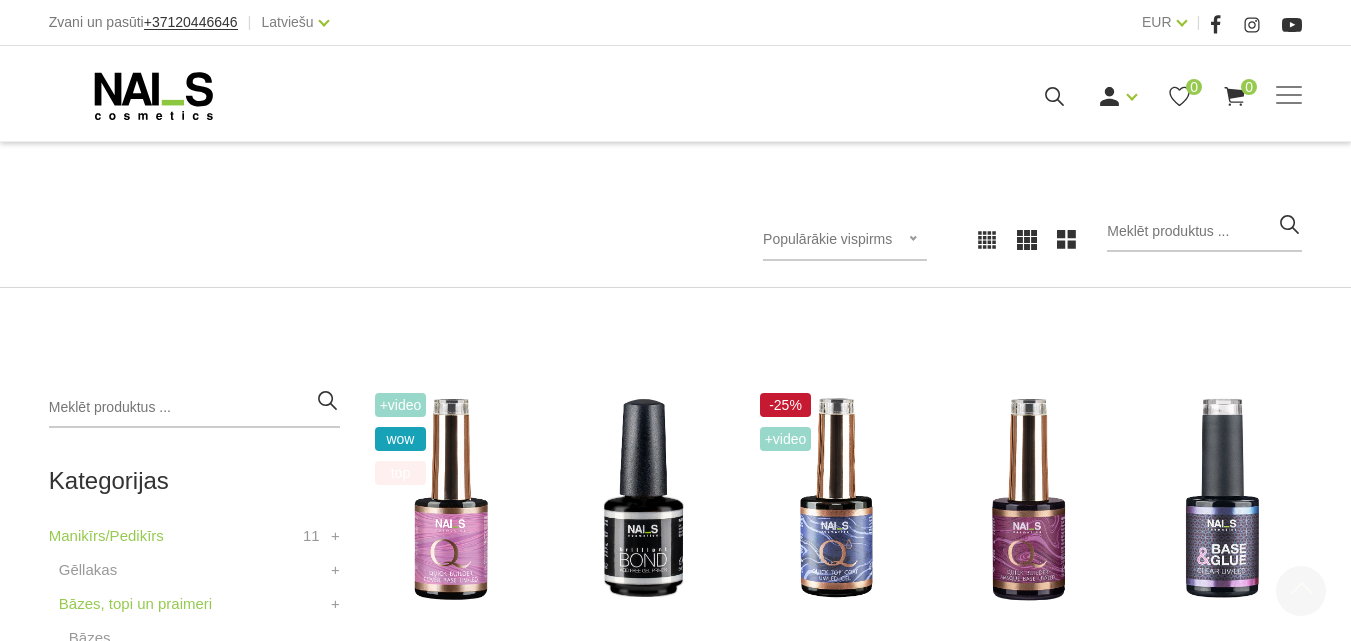 scroll, scrollTop: 600, scrollLeft: 0, axis: vertical 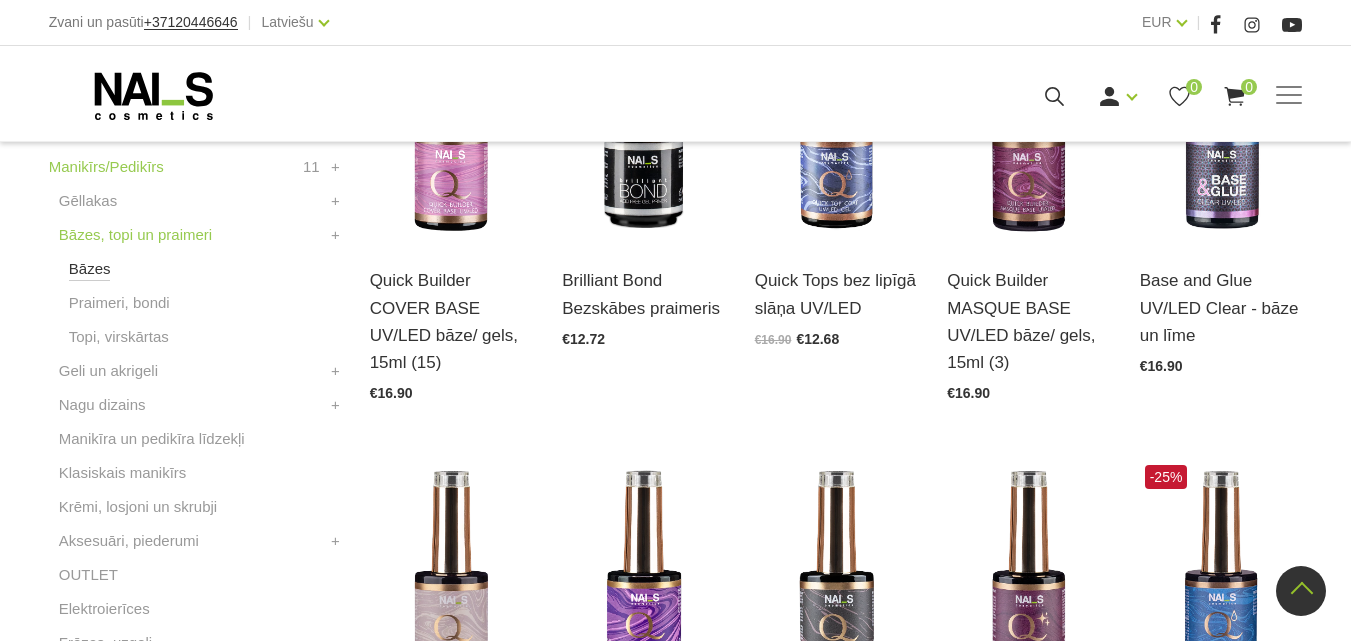 click on "Bāzes" at bounding box center (90, 269) 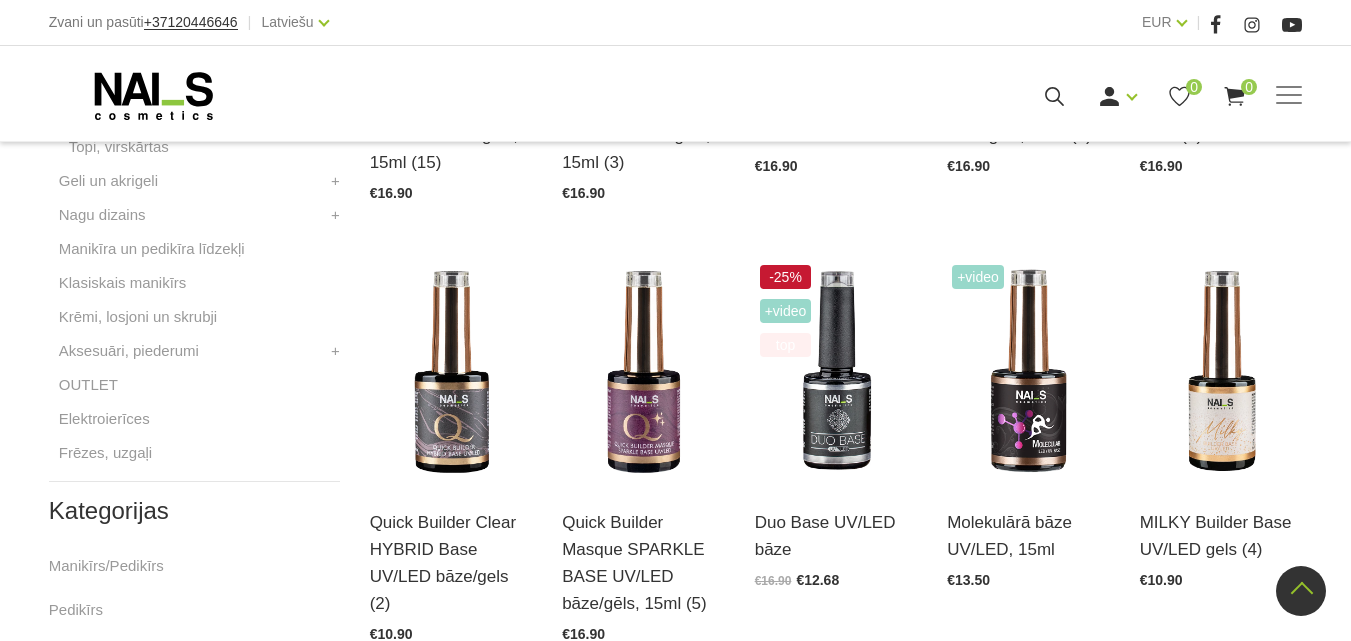 scroll, scrollTop: 900, scrollLeft: 0, axis: vertical 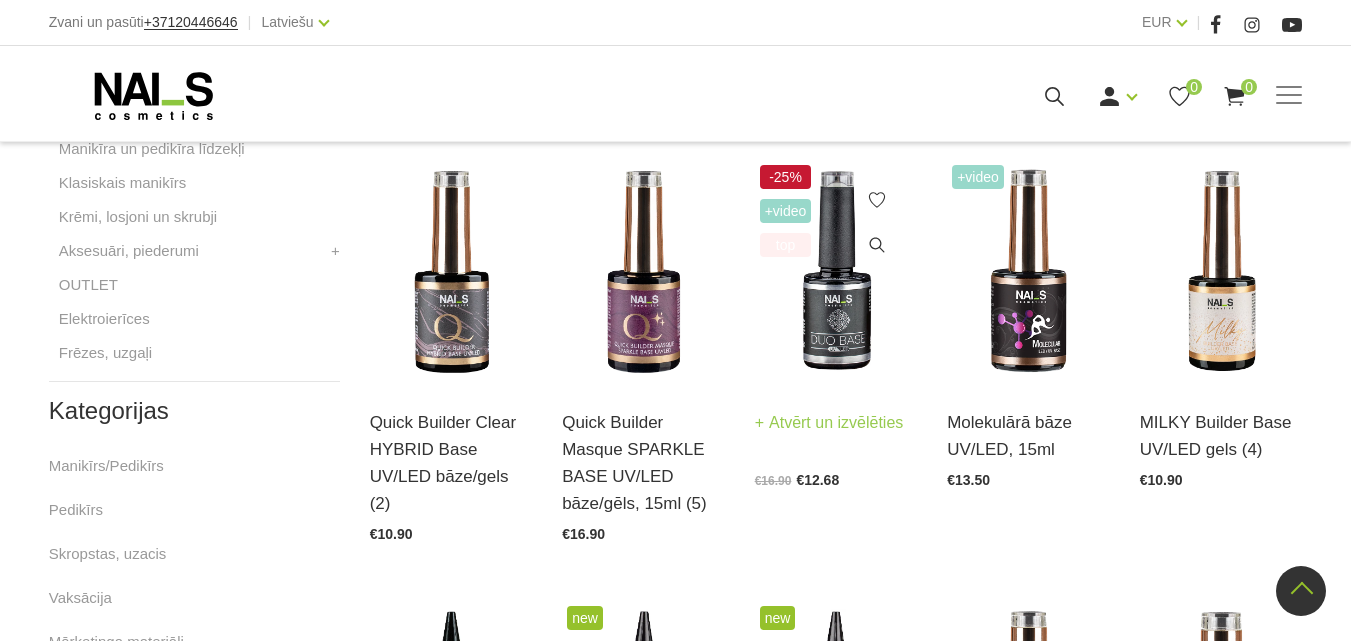 click at bounding box center [836, 271] 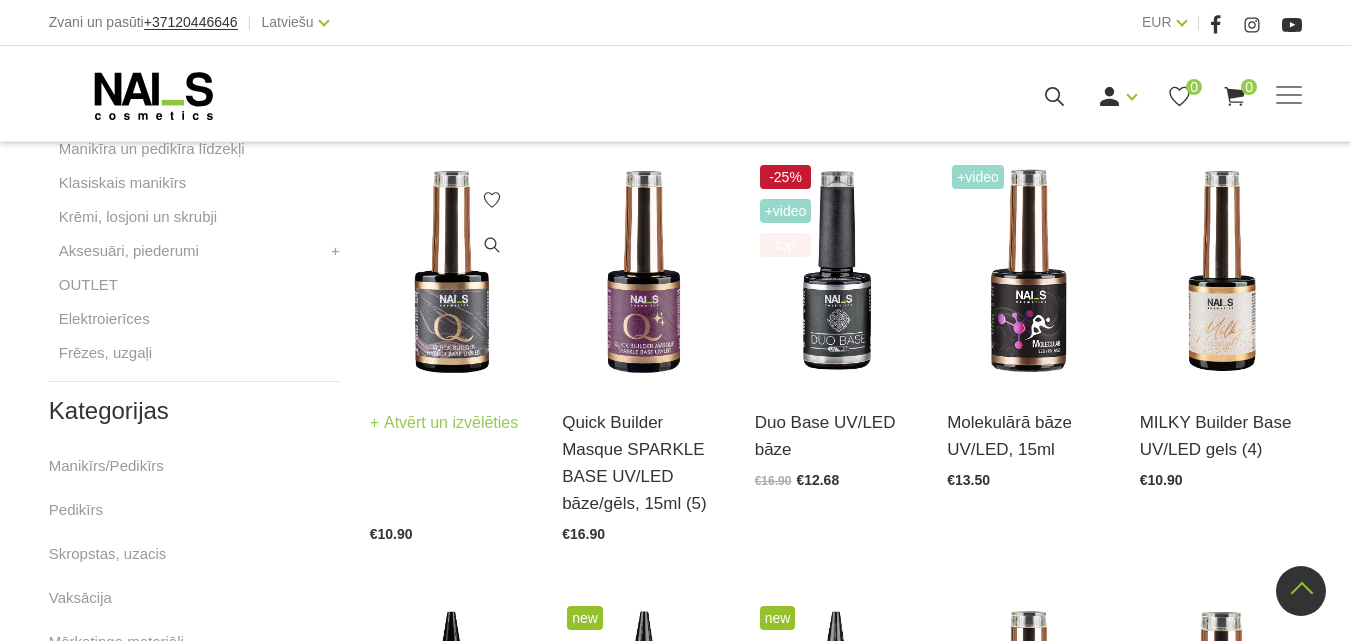 click at bounding box center [451, 271] 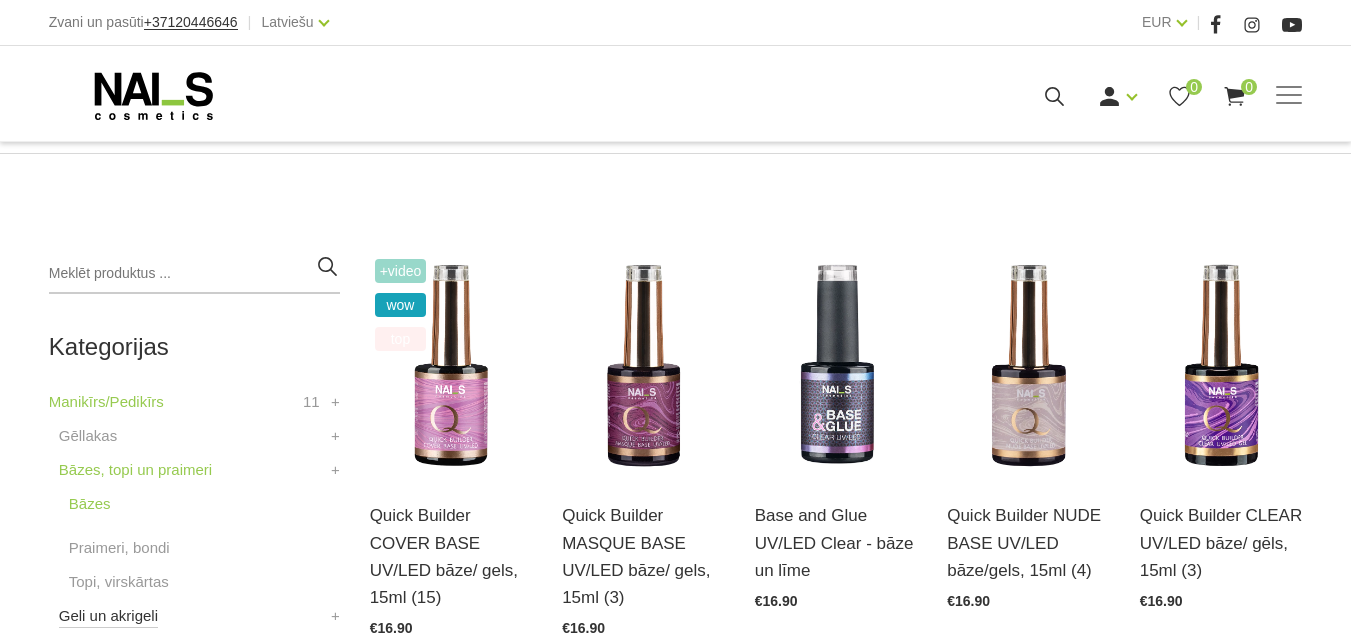 scroll, scrollTop: 400, scrollLeft: 0, axis: vertical 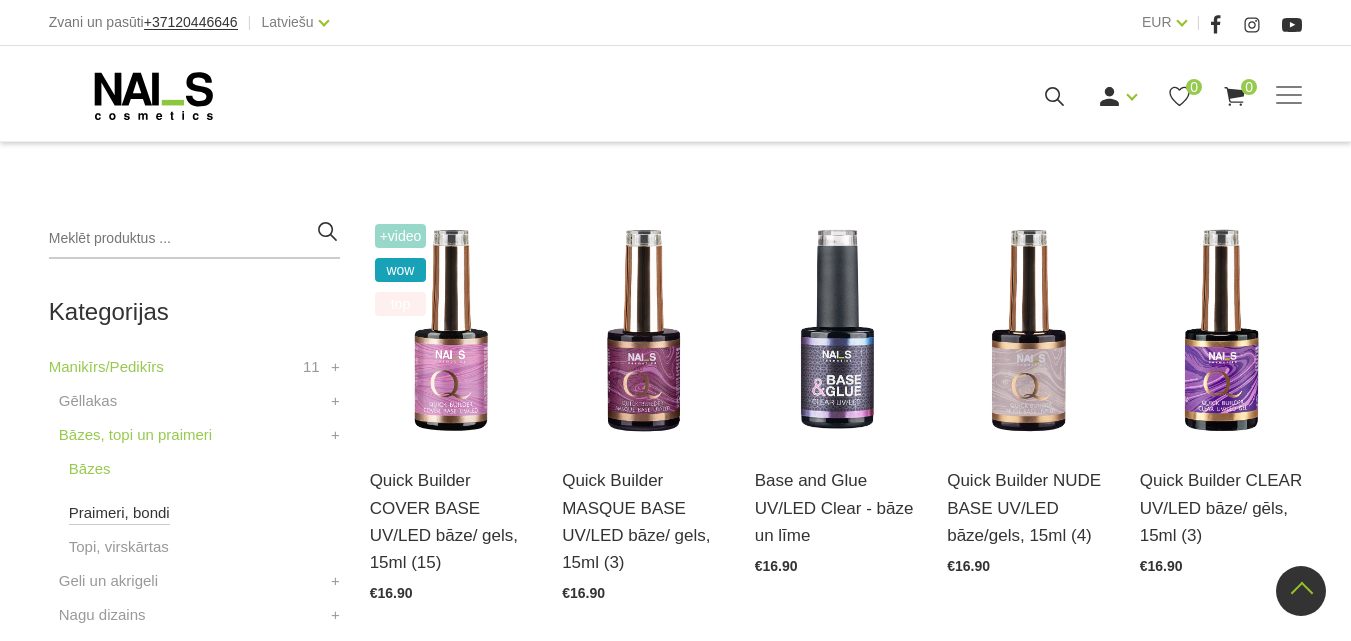 click on "Praimeri, bondi" at bounding box center (119, 513) 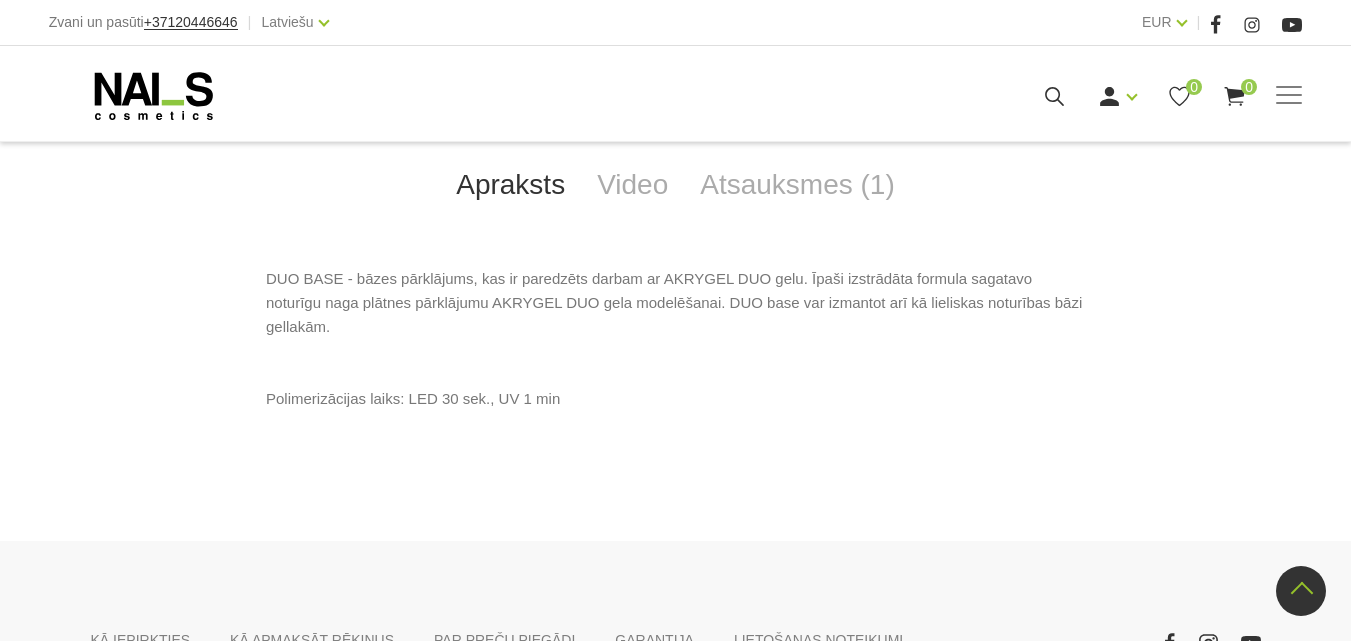 scroll, scrollTop: 900, scrollLeft: 0, axis: vertical 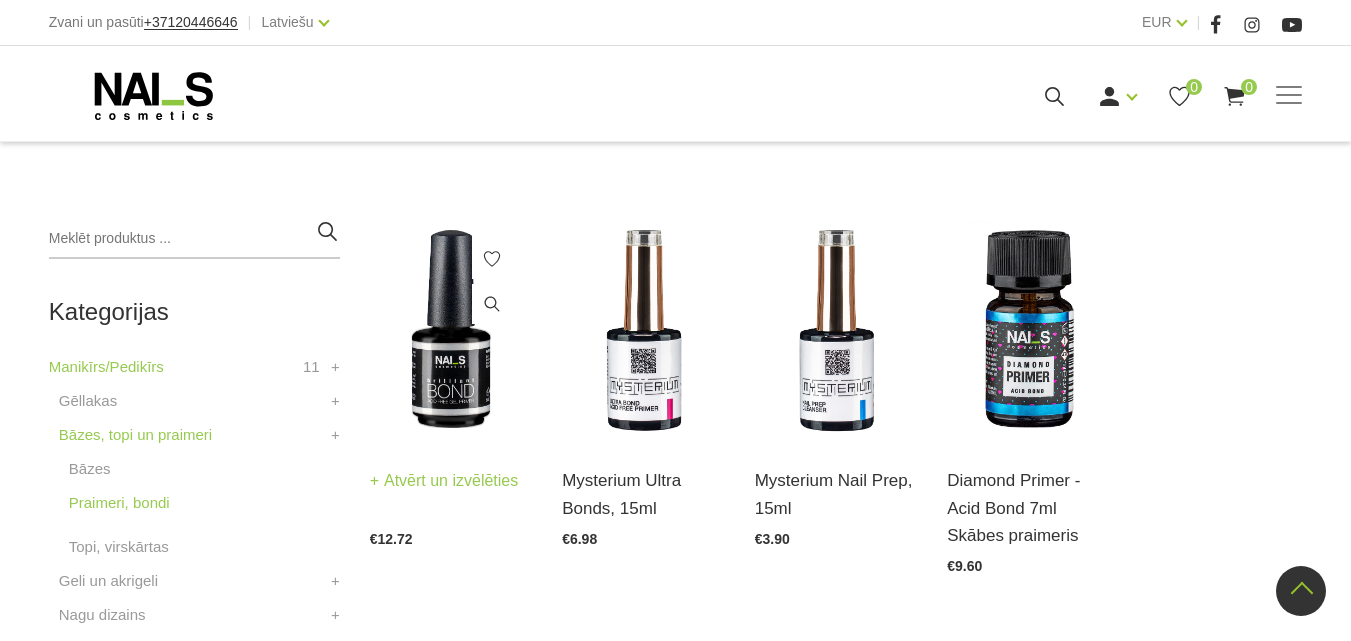 click at bounding box center (451, 330) 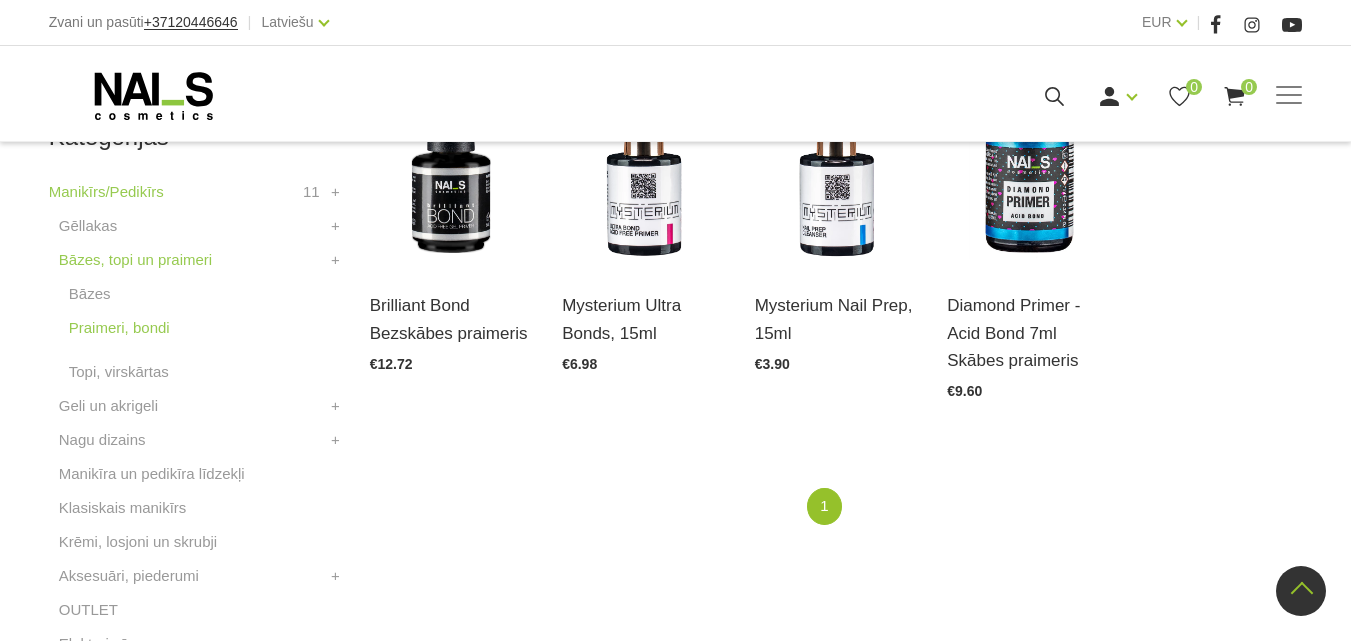 scroll, scrollTop: 600, scrollLeft: 0, axis: vertical 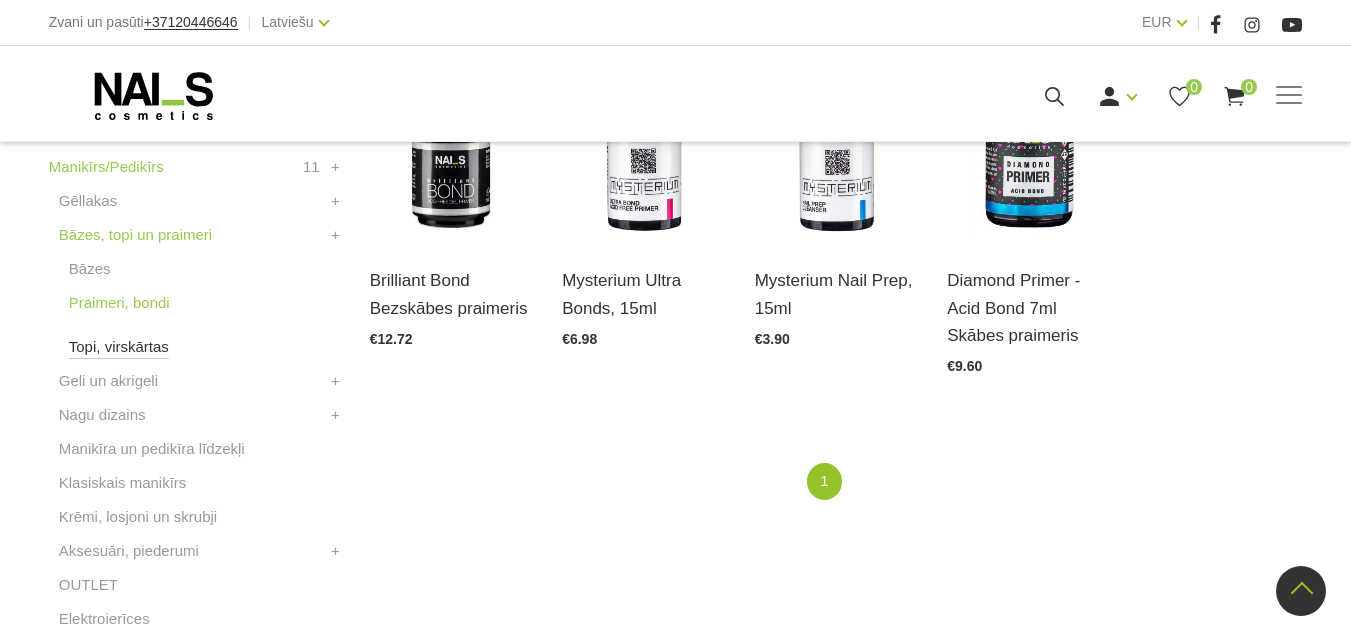 click on "Topi, virskārtas" at bounding box center [119, 347] 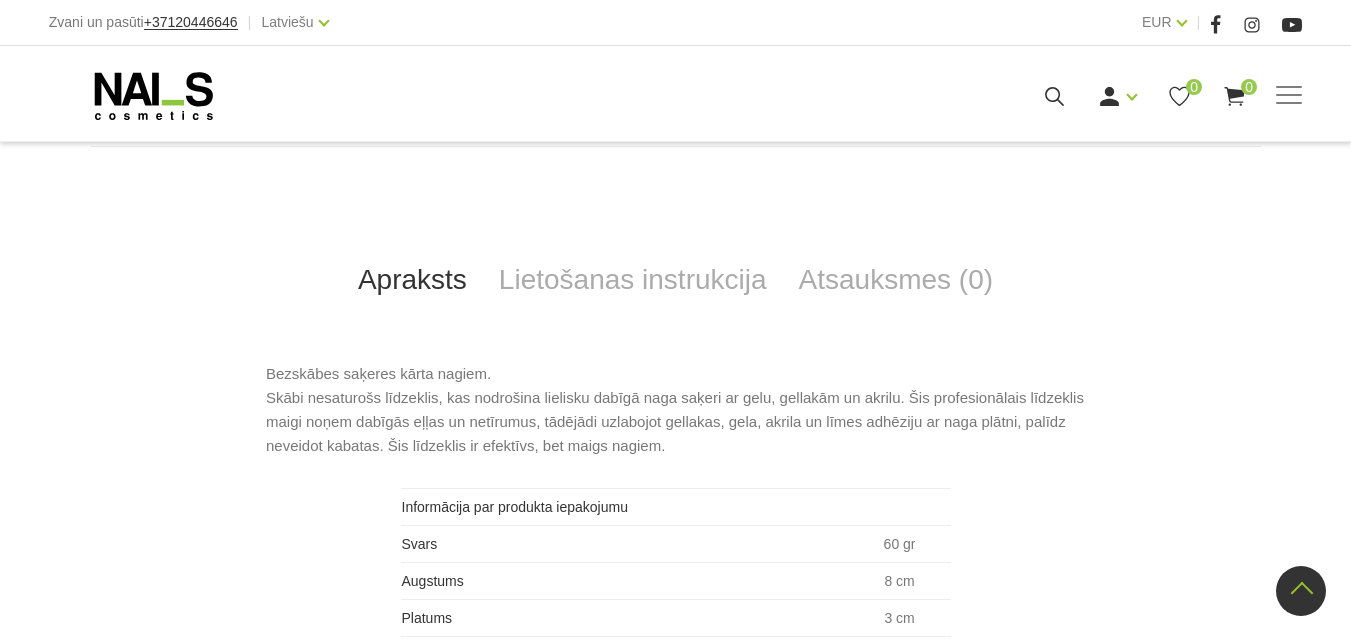 scroll, scrollTop: 800, scrollLeft: 0, axis: vertical 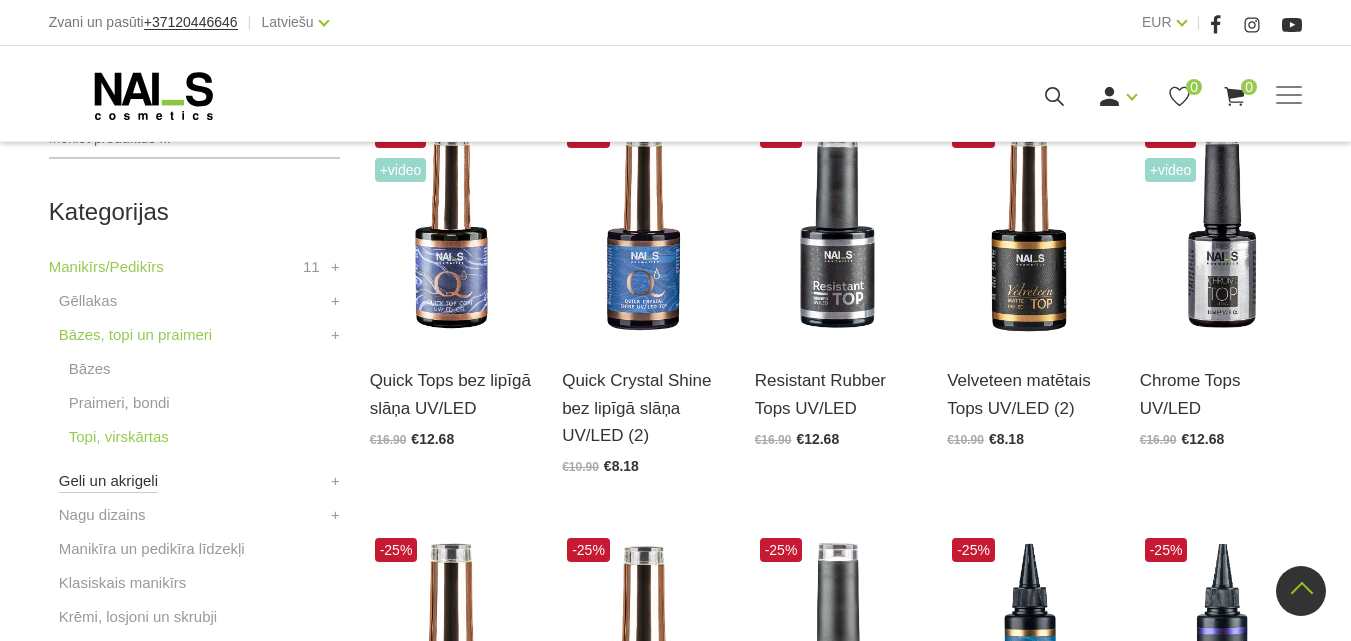 click on "Geli un akrigeli" at bounding box center [108, 481] 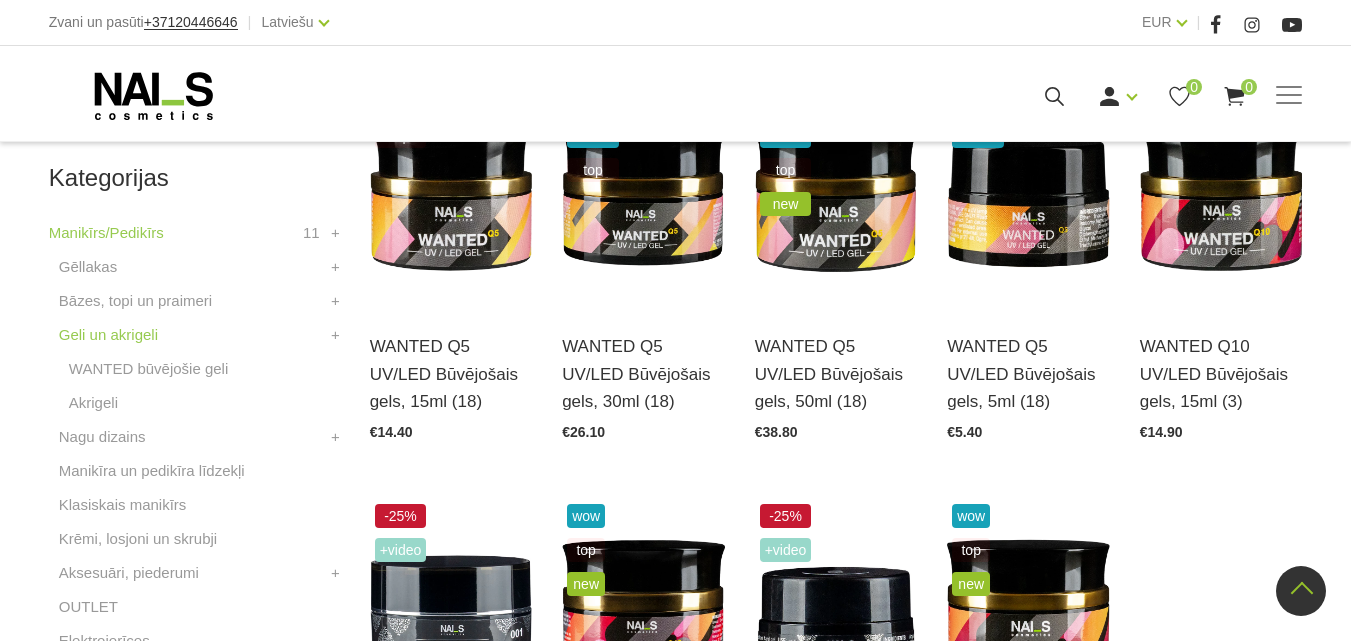 scroll, scrollTop: 500, scrollLeft: 0, axis: vertical 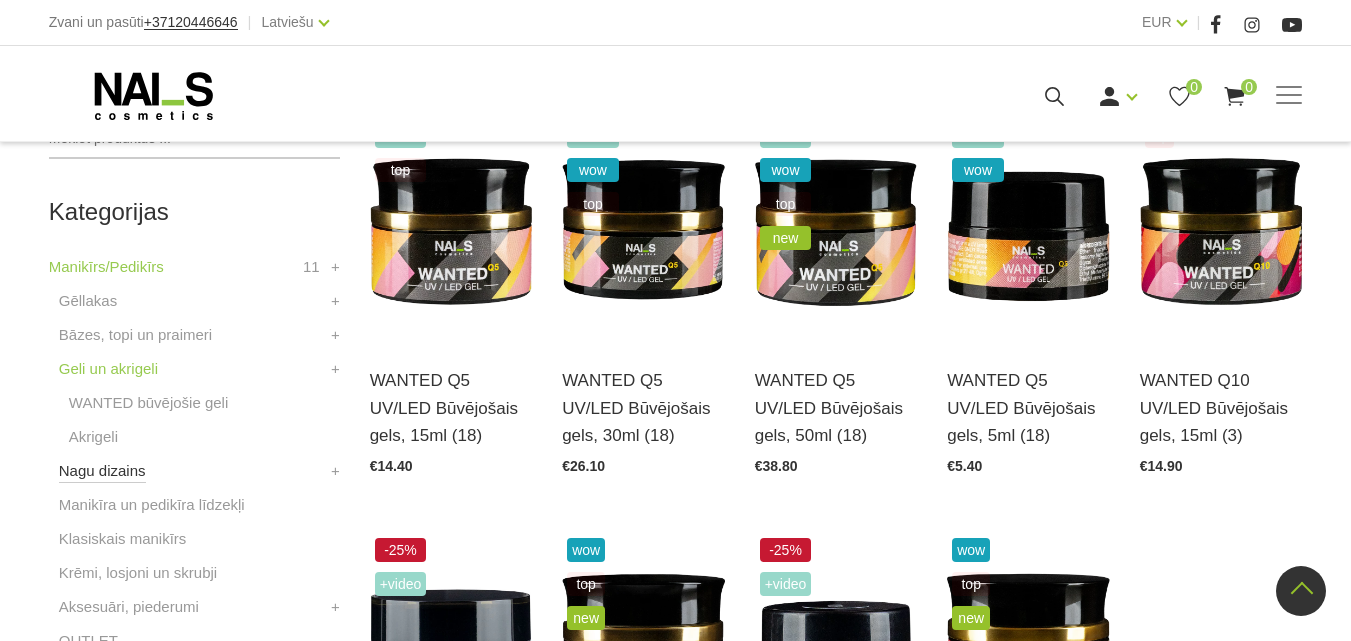 click on "Nagu dizains" at bounding box center [102, 471] 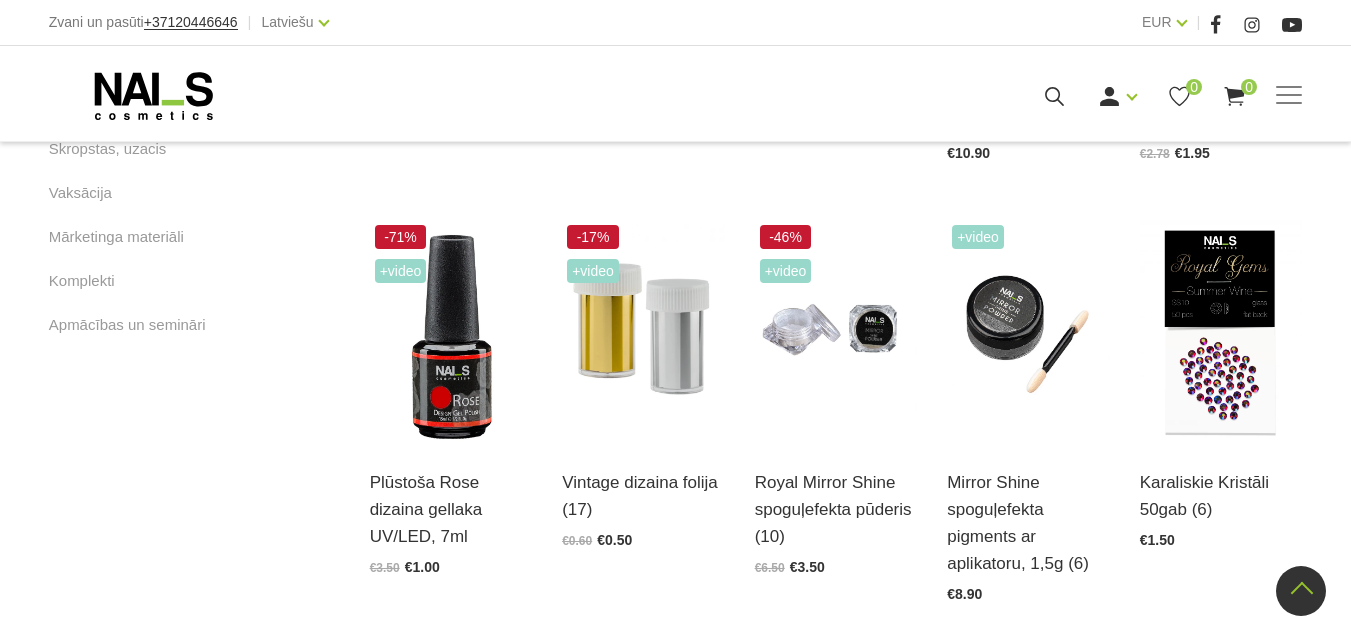 scroll, scrollTop: 1200, scrollLeft: 0, axis: vertical 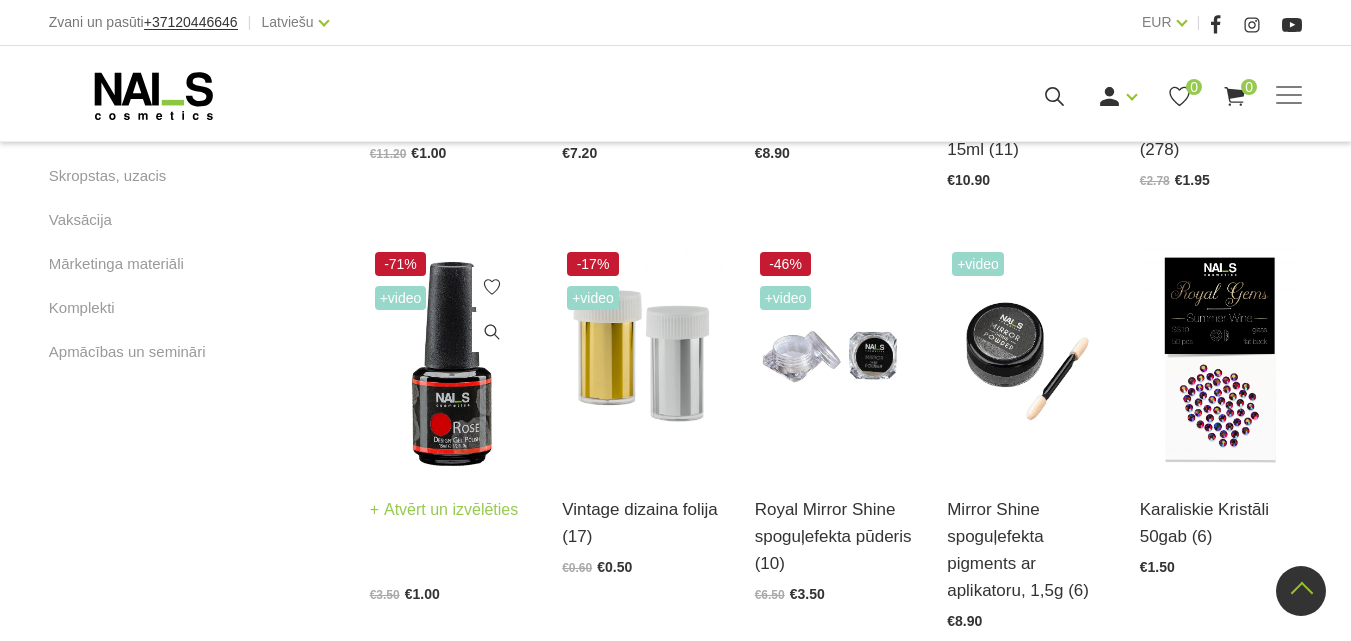 click at bounding box center [451, 358] 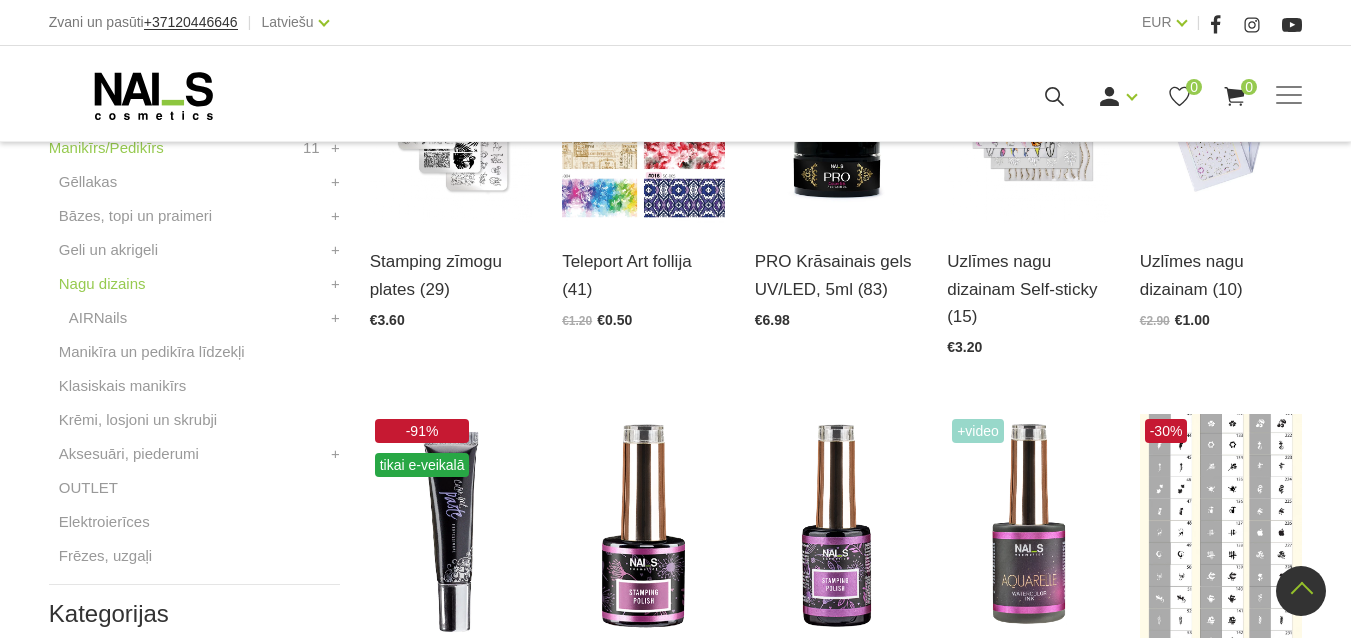 scroll, scrollTop: 600, scrollLeft: 0, axis: vertical 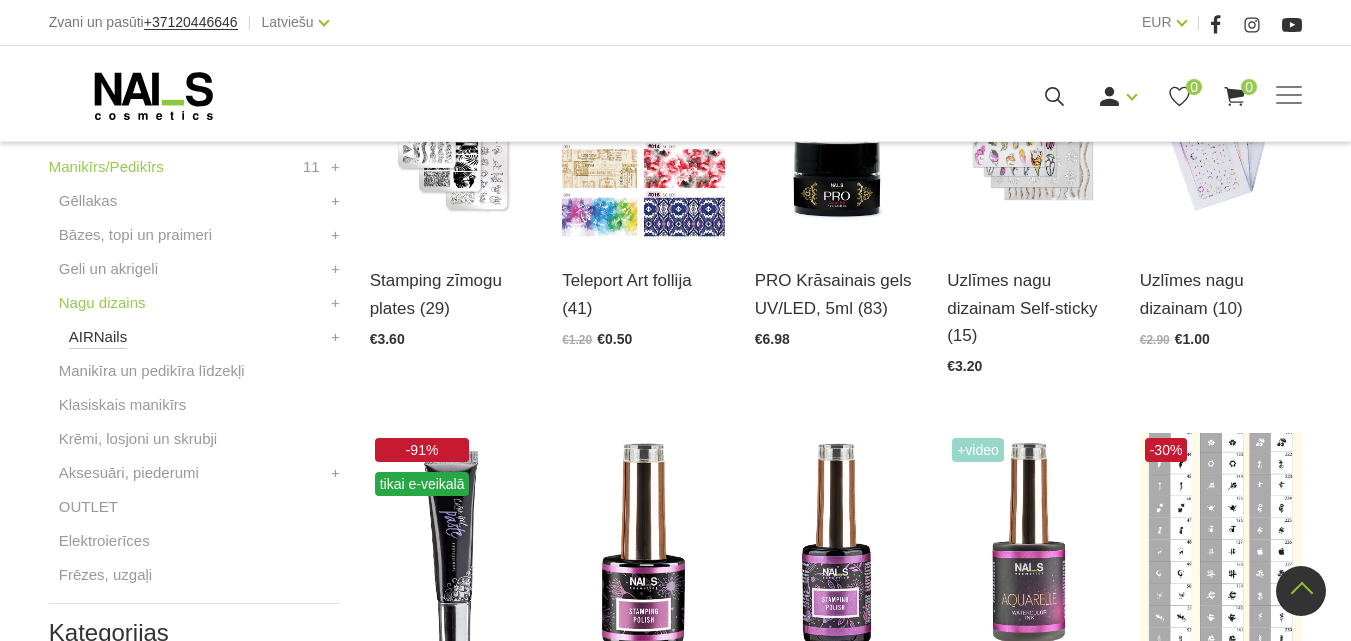 click on "AIRNails" at bounding box center (98, 337) 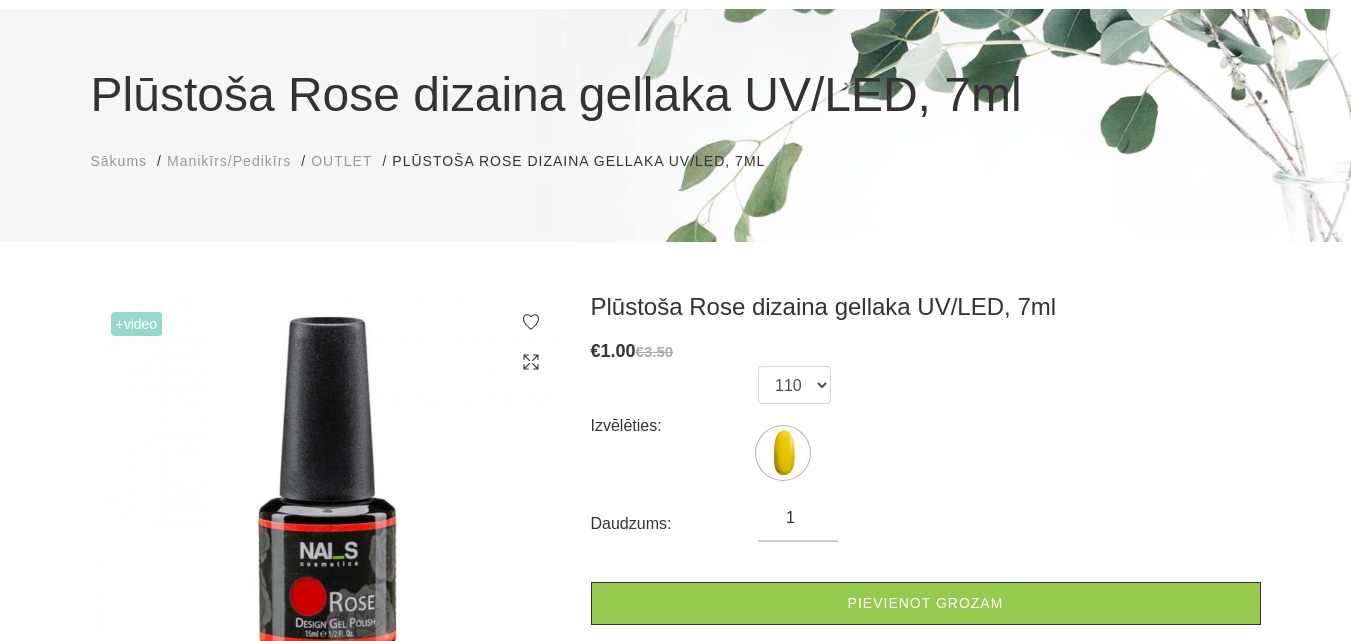 scroll, scrollTop: 100, scrollLeft: 0, axis: vertical 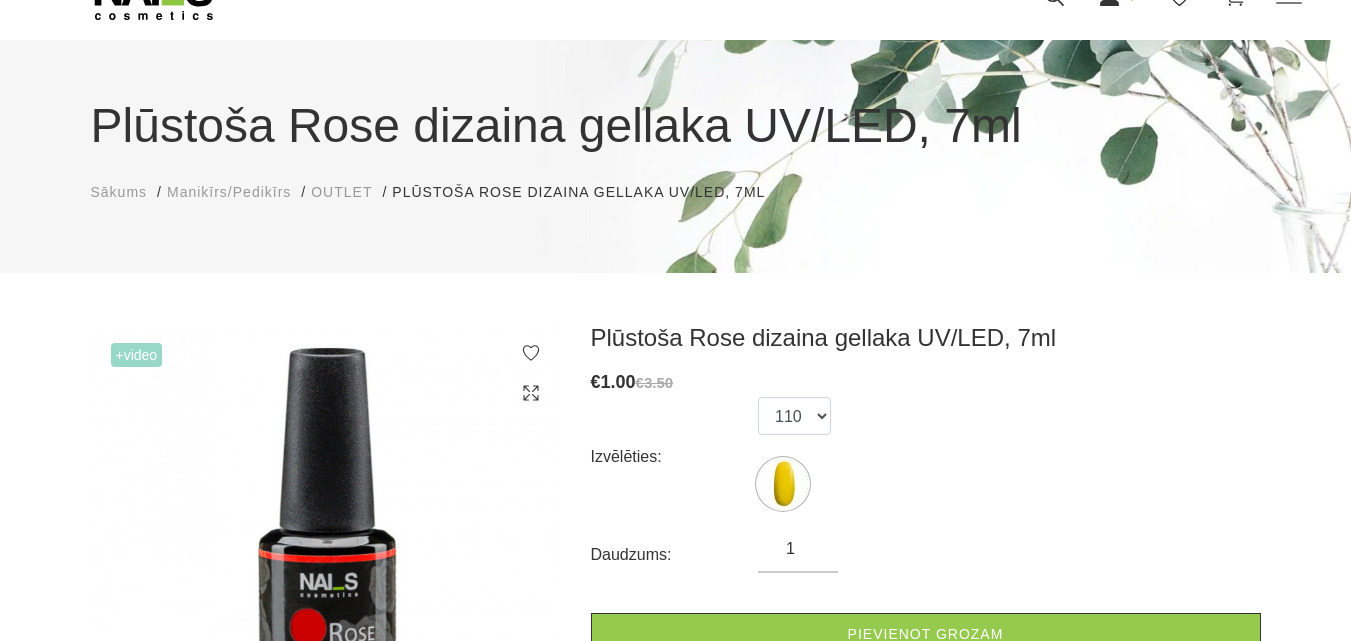 click on "+Video" at bounding box center [137, 355] 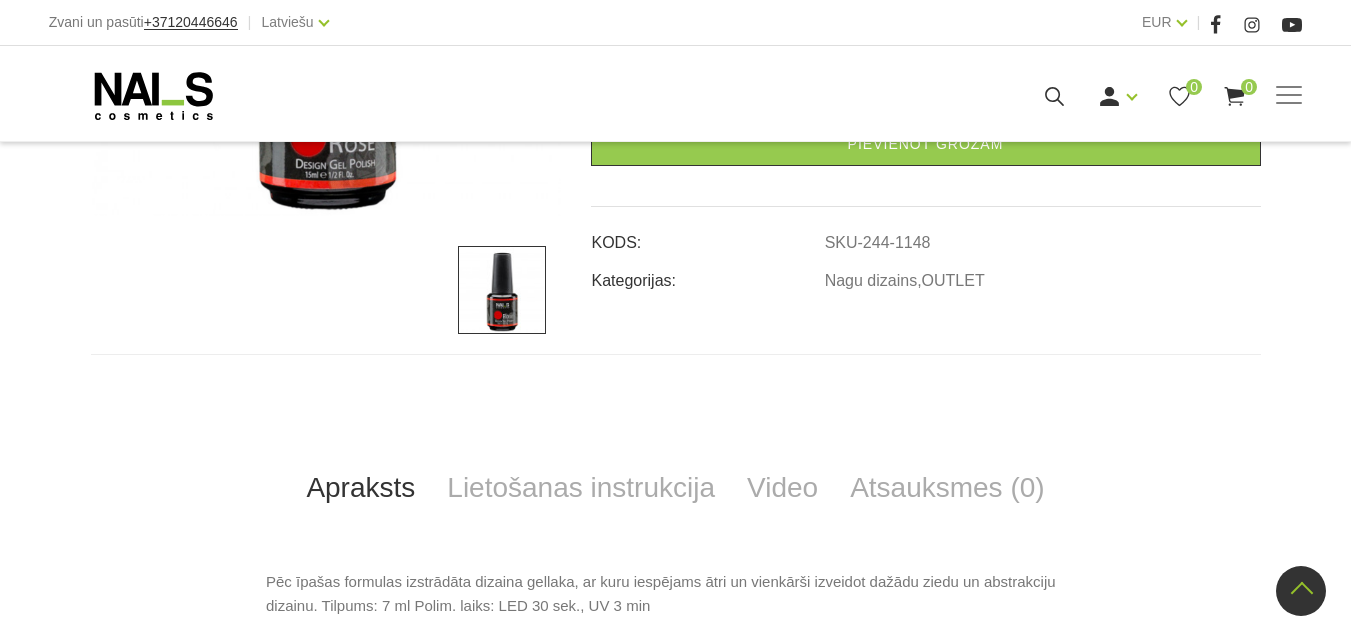 scroll, scrollTop: 500, scrollLeft: 0, axis: vertical 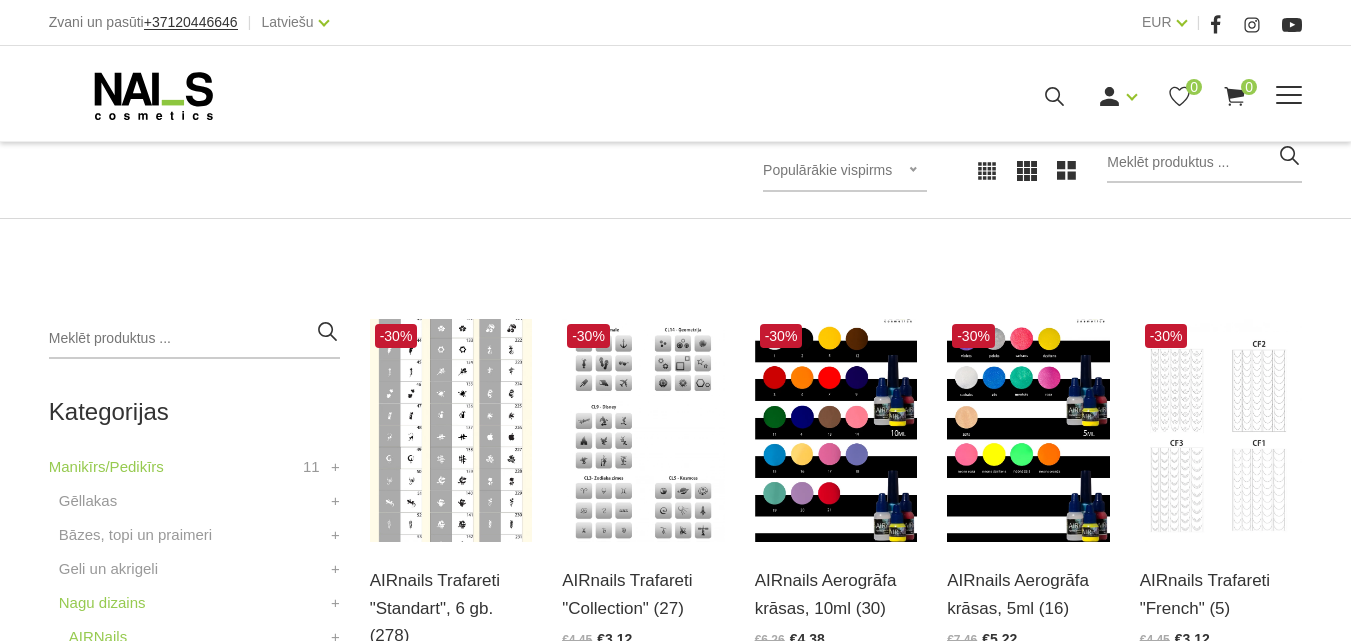 click on "Gēllakas" at bounding box center [0, 0] 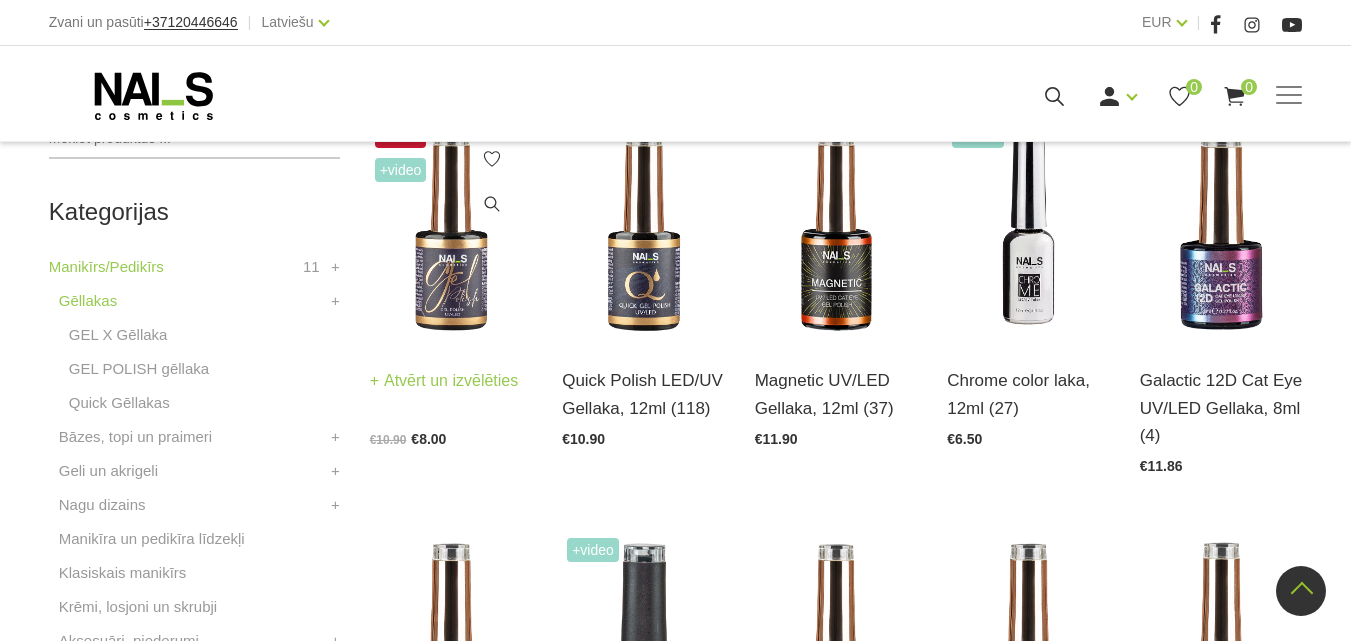 scroll, scrollTop: 400, scrollLeft: 0, axis: vertical 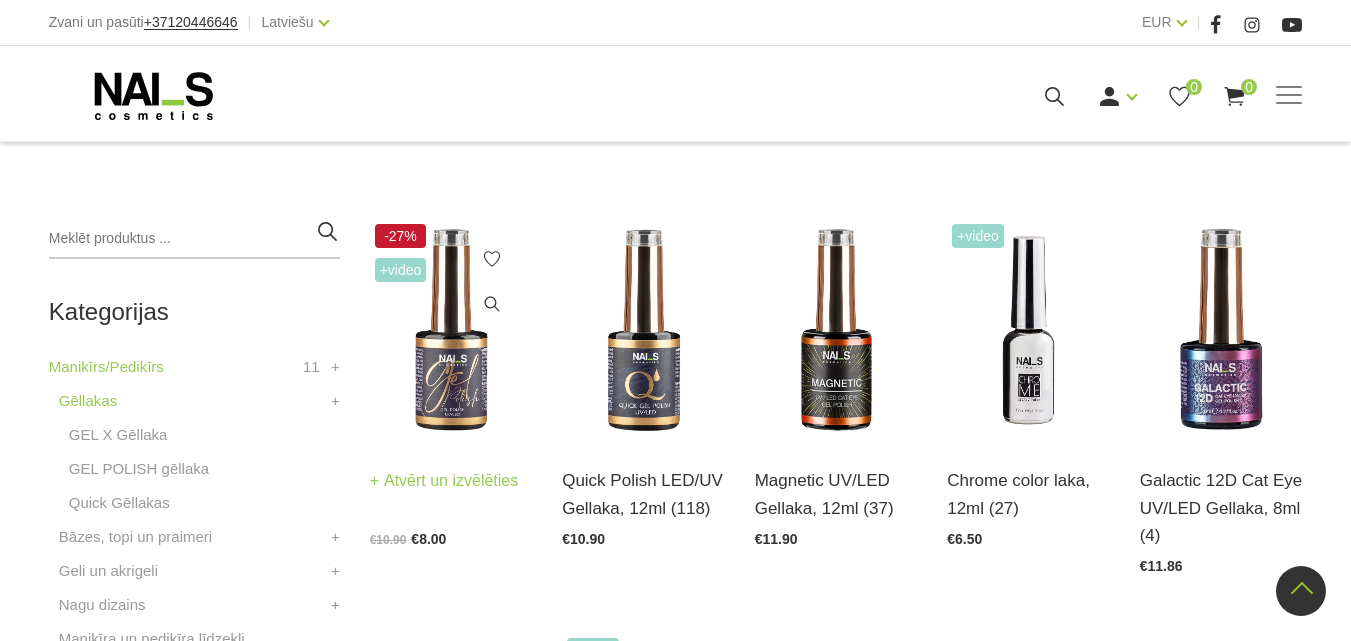 click at bounding box center (451, 330) 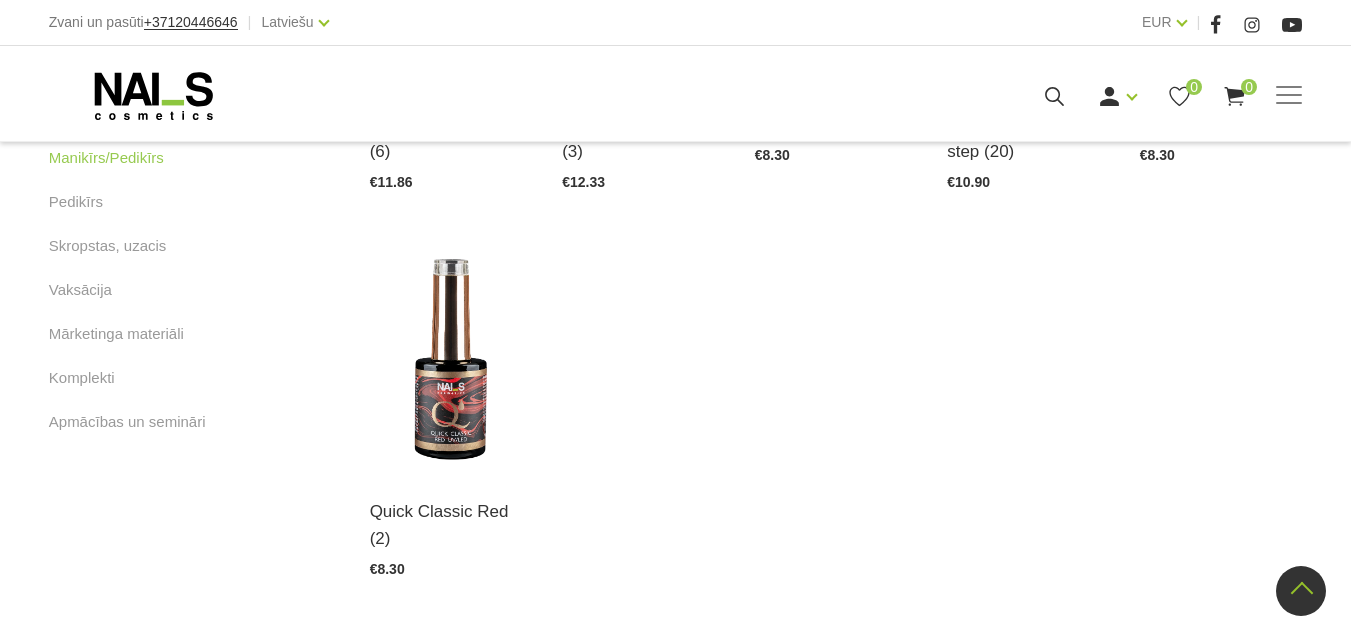 scroll, scrollTop: 1200, scrollLeft: 0, axis: vertical 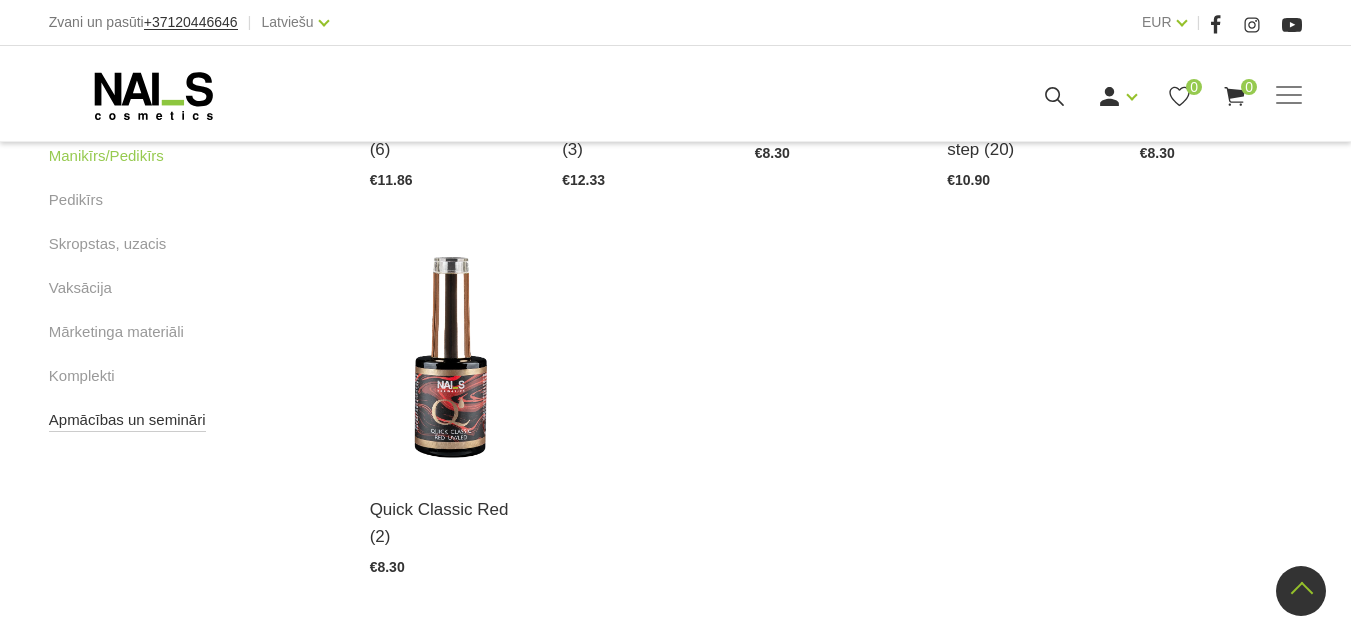 click on "Apmācības un semināri" at bounding box center (127, 420) 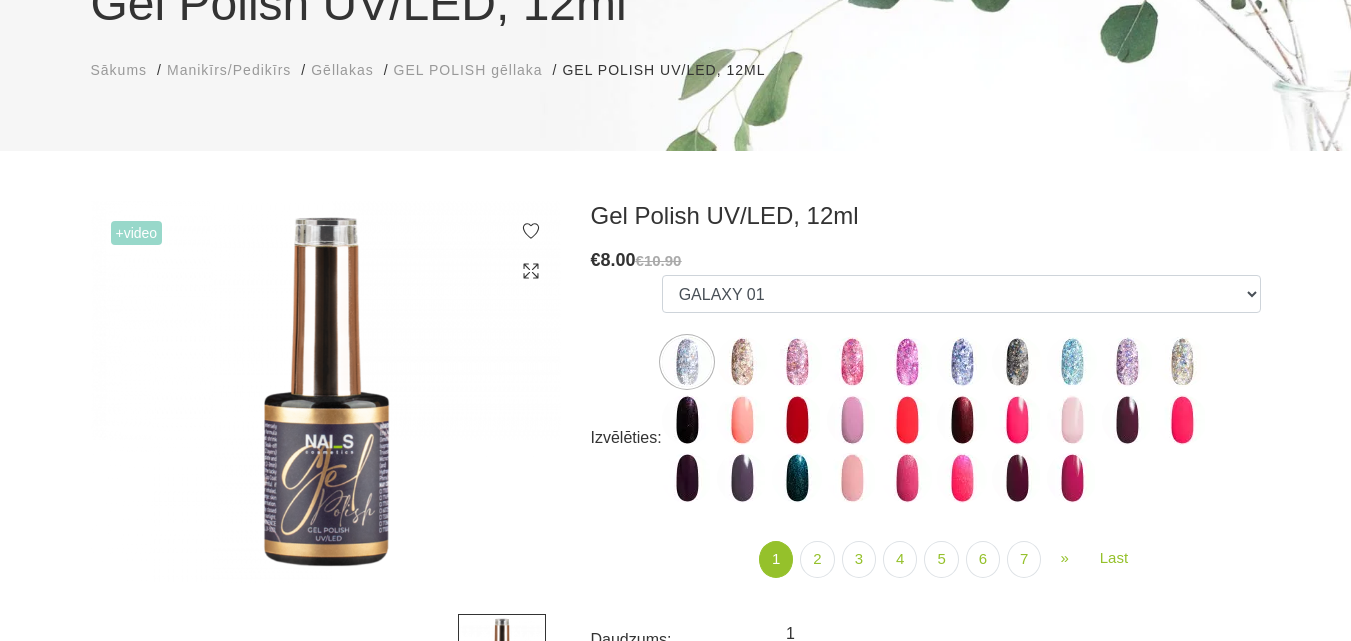 scroll, scrollTop: 200, scrollLeft: 0, axis: vertical 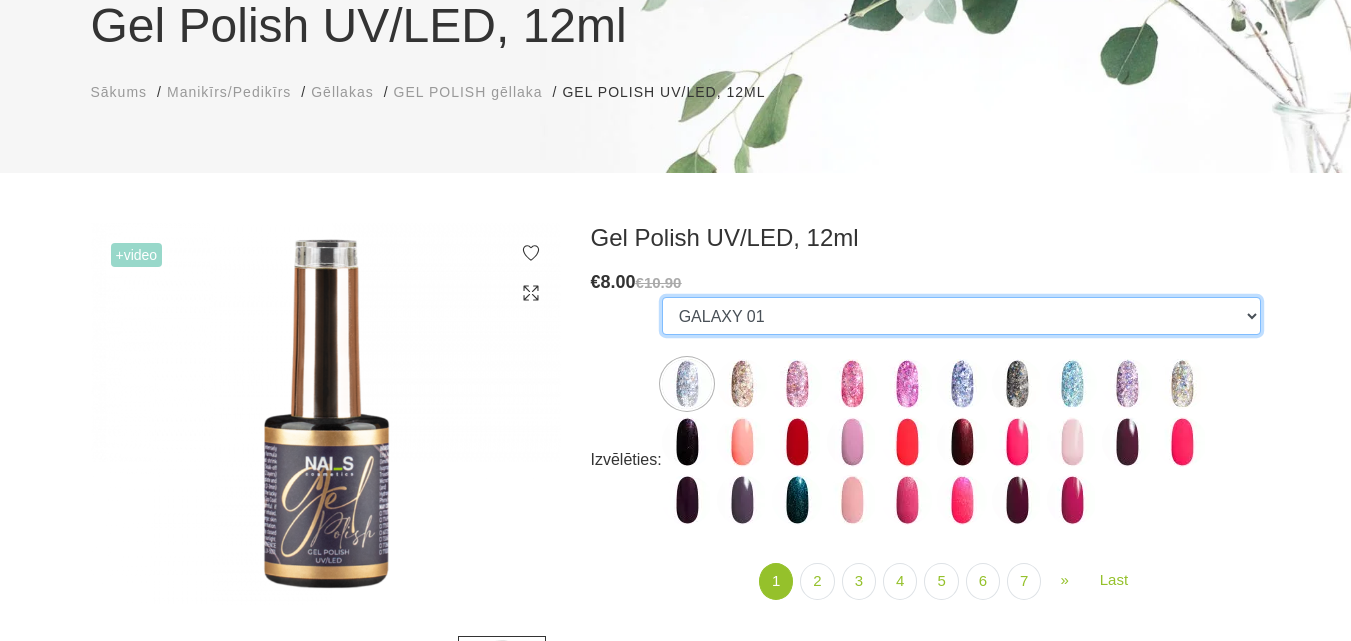 click on "GALAXY 01 GALAXY 02 GALAXY 03 GALAXY 04 GALAXY 05 GALAXY 07 GALAXY 17 GALAXY 21 GALAXY 22 GALAXY 24 001g 001n 003c 008b 011n 012g 016n 020b 044v 065v 068p 069v 083g 085p 110g 111g 111v 116v 117g 119g 120g 126d 127d 136g 138v 138c 143v 159b 161v 166b 167c 167v 169b 188v 223v 227c 263v 257v 274s 293b 294v 299b 315v 328v 356v 360c 363b 39gz 488b 666b 668b 669b 699b 703c 725c 739c 793c 800b 801b 857c 881b 891b 893b 894b 955c 966b 978c CL1 1026 1027 1028 1001 1002 1005 1006 1007 1009 1010 1012 1015 1016 1017 1020 1022 1023 1024 300b RAINBOW 13 NEON 1037 RAINBOW 05 RAINBOW 02 RAINBOW 04 GLOWING IN THE DARK 03 GLOWING IN THE DARK 13 RAINBOW 10 NEON 1039 NEON 1038 NEON 1040 RAINBOW 01 GLOWING IN THE DARK 17 RAINBOW 09 GLOWING IN THE DARK 09 RAINBOW 06 RAINBOW 03 RAINBOW 14 RAINBOW 16 249v 1042 DISCO 04 DISCO 05 DISCO 02 DISCO 03 DISCO 07 DISCO 10 DISCO 08 DISCO 01 DISCO 09 DISCO 11 DISCO 12 DISCO 13H DISCO 15H DISCO 14H DISCO 16H DISCO 20H DISCO 19H DISCO 17H 1050 Holographic 1051 Holographic 1053 LOLIPOP 04 1047 788" at bounding box center (961, 316) 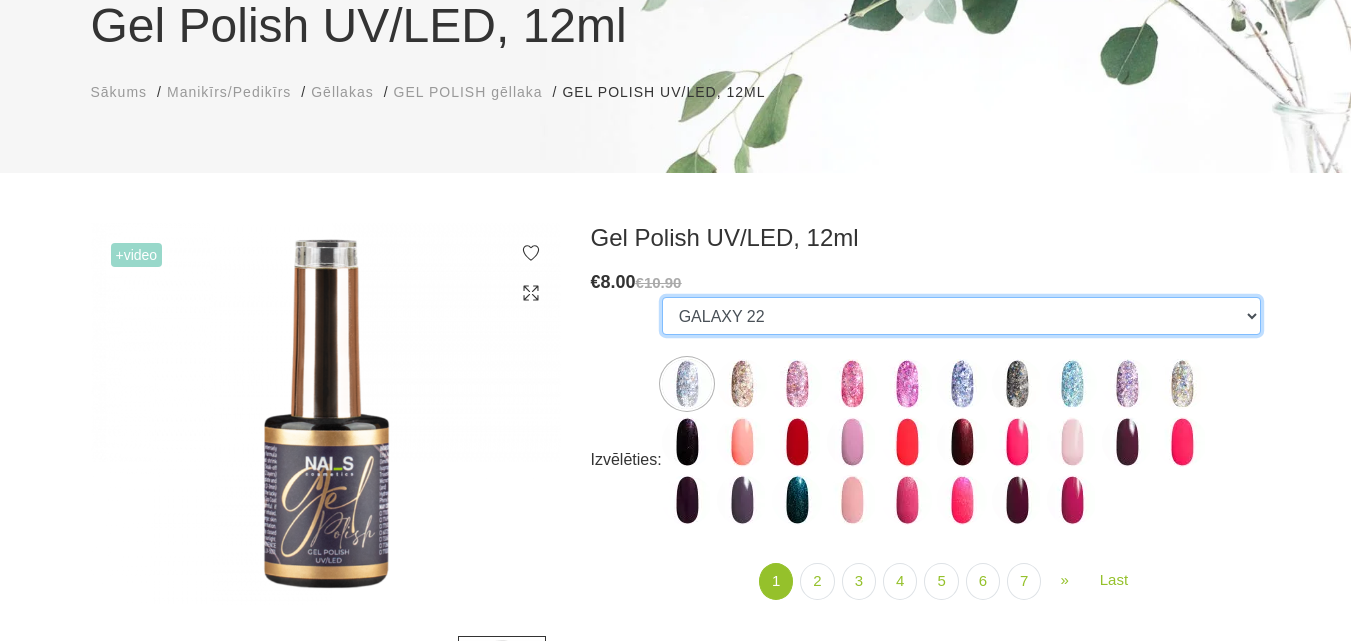 click on "GALAXY 01 GALAXY 02 GALAXY 03 GALAXY 04 GALAXY 05 GALAXY 07 GALAXY 17 GALAXY 21 GALAXY 22 GALAXY 24 001g 001n 003c 008b 011n 012g 016n 020b 044v 065v 068p 069v 083g 085p 110g 111g 111v 116v 117g 119g 120g 126d 127d 136g 138v 138c 143v 159b 161v 166b 167c 167v 169b 188v 223v 227c 263v 257v 274s 293b 294v 299b 315v 328v 356v 360c 363b 39gz 488b 666b 668b 669b 699b 703c 725c 739c 793c 800b 801b 857c 881b 891b 893b 894b 955c 966b 978c CL1 1026 1027 1028 1001 1002 1005 1006 1007 1009 1010 1012 1015 1016 1017 1020 1022 1023 1024 300b RAINBOW 13 NEON 1037 RAINBOW 05 RAINBOW 02 RAINBOW 04 GLOWING IN THE DARK 03 GLOWING IN THE DARK 13 RAINBOW 10 NEON 1039 NEON 1038 NEON 1040 RAINBOW 01 GLOWING IN THE DARK 17 RAINBOW 09 GLOWING IN THE DARK 09 RAINBOW 06 RAINBOW 03 RAINBOW 14 RAINBOW 16 249v 1042 DISCO 04 DISCO 05 DISCO 02 DISCO 03 DISCO 07 DISCO 10 DISCO 08 DISCO 01 DISCO 09 DISCO 11 DISCO 12 DISCO 13H DISCO 15H DISCO 14H DISCO 16H DISCO 20H DISCO 19H DISCO 17H 1050 Holographic 1051 Holographic 1053 LOLIPOP 04 1047 788" at bounding box center [961, 316] 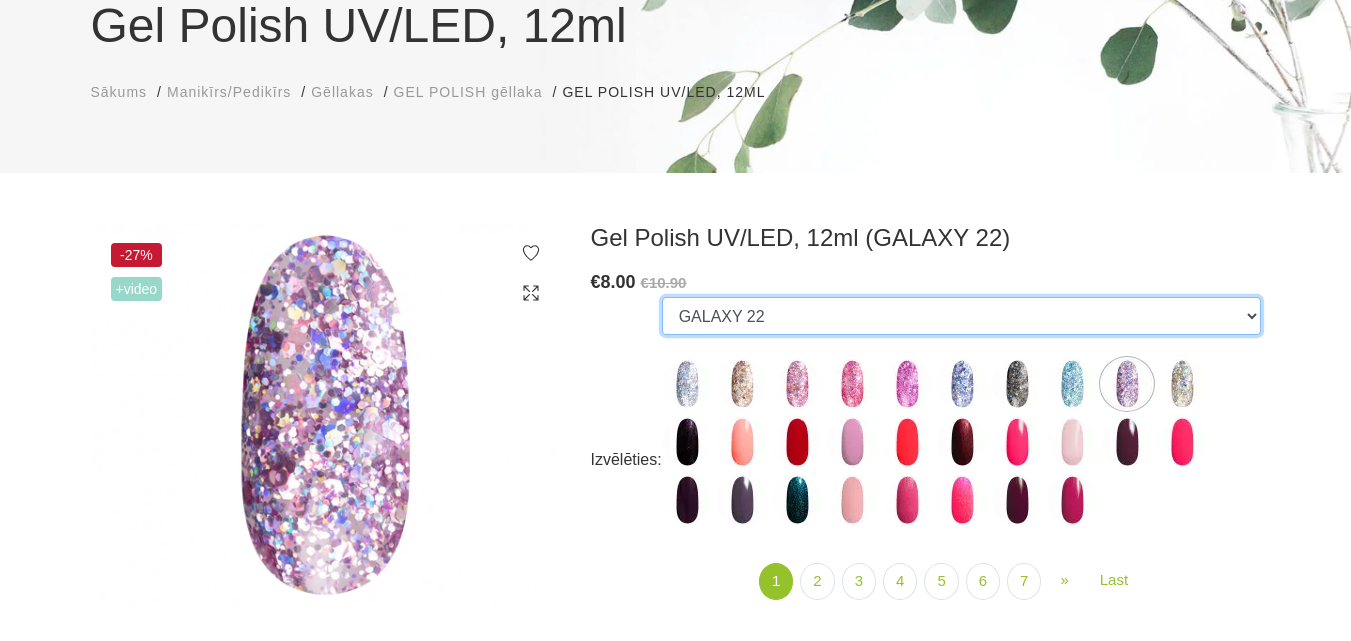 click on "GALAXY 01 GALAXY 02 GALAXY 03 GALAXY 04 GALAXY 05 GALAXY 07 GALAXY 17 GALAXY 21 GALAXY 22 GALAXY 24 001g 001n 003c 008b 011n 012g 016n 020b 044v 065v 068p 069v 083g 085p 110g 111g 111v 116v 117g 119g 120g 126d 127d 136g 138v 138c 143v 159b 161v 166b 167c 167v 169b 188v 223v 227c 263v 257v 274s 293b 294v 299b 315v 328v 356v 360c 363b 39gz 488b 666b 668b 669b 699b 703c 725c 739c 793c 800b 801b 857c 881b 891b 893b 894b 955c 966b 978c CL1 1026 1027 1028 1001 1002 1005 1006 1007 1009 1010 1012 1015 1016 1017 1020 1022 1023 1024 300b RAINBOW 13 NEON 1037 RAINBOW 05 RAINBOW 02 RAINBOW 04 GLOWING IN THE DARK 03 GLOWING IN THE DARK 13 RAINBOW 10 NEON 1039 NEON 1038 NEON 1040 RAINBOW 01 GLOWING IN THE DARK 17 RAINBOW 09 GLOWING IN THE DARK 09 RAINBOW 06 RAINBOW 03 RAINBOW 14 RAINBOW 16 249v 1042 DISCO 04 DISCO 05 DISCO 02 DISCO 03 DISCO 07 DISCO 10 DISCO 08 DISCO 01 DISCO 09 DISCO 11 DISCO 12 DISCO 13H DISCO 15H DISCO 14H DISCO 16H DISCO 20H DISCO 19H DISCO 17H 1050 Holographic 1051 Holographic 1053 LOLIPOP 04 1047 788" at bounding box center [961, 316] 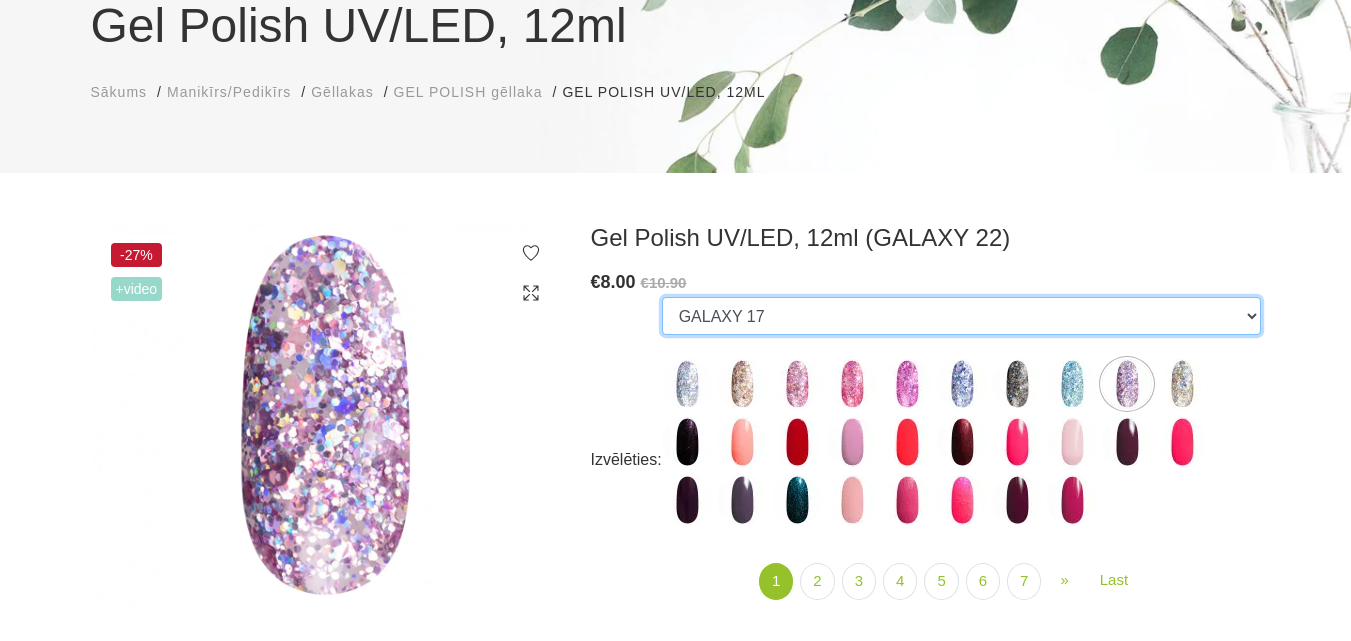 click on "GALAXY 01 GALAXY 02 GALAXY 03 GALAXY 04 GALAXY 05 GALAXY 07 GALAXY 17 GALAXY 21 GALAXY 22 GALAXY 24 001g 001n 003c 008b 011n 012g 016n 020b 044v 065v 068p 069v 083g 085p 110g 111g 111v 116v 117g 119g 120g 126d 127d 136g 138v 138c 143v 159b 161v 166b 167c 167v 169b 188v 223v 227c 263v 257v 274s 293b 294v 299b 315v 328v 356v 360c 363b 39gz 488b 666b 668b 669b 699b 703c 725c 739c 793c 800b 801b 857c 881b 891b 893b 894b 955c 966b 978c CL1 1026 1027 1028 1001 1002 1005 1006 1007 1009 1010 1012 1015 1016 1017 1020 1022 1023 1024 300b RAINBOW 13 NEON 1037 RAINBOW 05 RAINBOW 02 RAINBOW 04 GLOWING IN THE DARK 03 GLOWING IN THE DARK 13 RAINBOW 10 NEON 1039 NEON 1038 NEON 1040 RAINBOW 01 GLOWING IN THE DARK 17 RAINBOW 09 GLOWING IN THE DARK 09 RAINBOW 06 RAINBOW 03 RAINBOW 14 RAINBOW 16 249v 1042 DISCO 04 DISCO 05 DISCO 02 DISCO 03 DISCO 07 DISCO 10 DISCO 08 DISCO 01 DISCO 09 DISCO 11 DISCO 12 DISCO 13H DISCO 15H DISCO 14H DISCO 16H DISCO 20H DISCO 19H DISCO 17H 1050 Holographic 1051 Holographic 1053 LOLIPOP 04 1047 788" at bounding box center [961, 316] 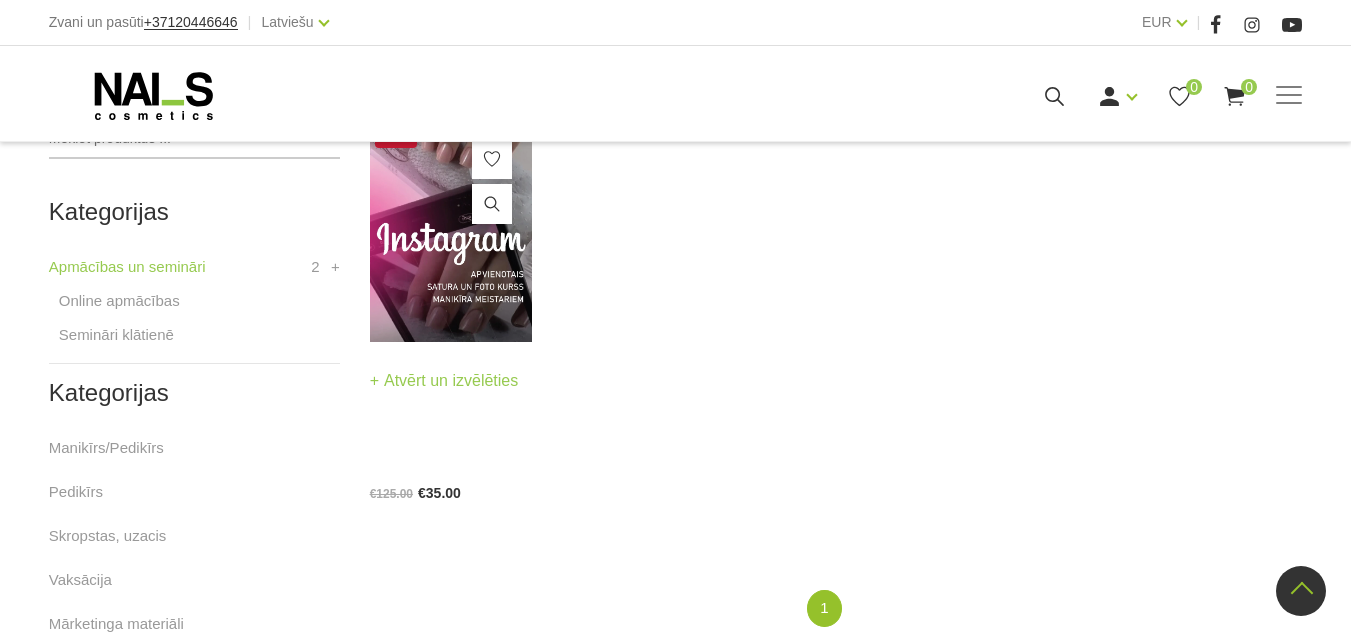 scroll, scrollTop: 400, scrollLeft: 0, axis: vertical 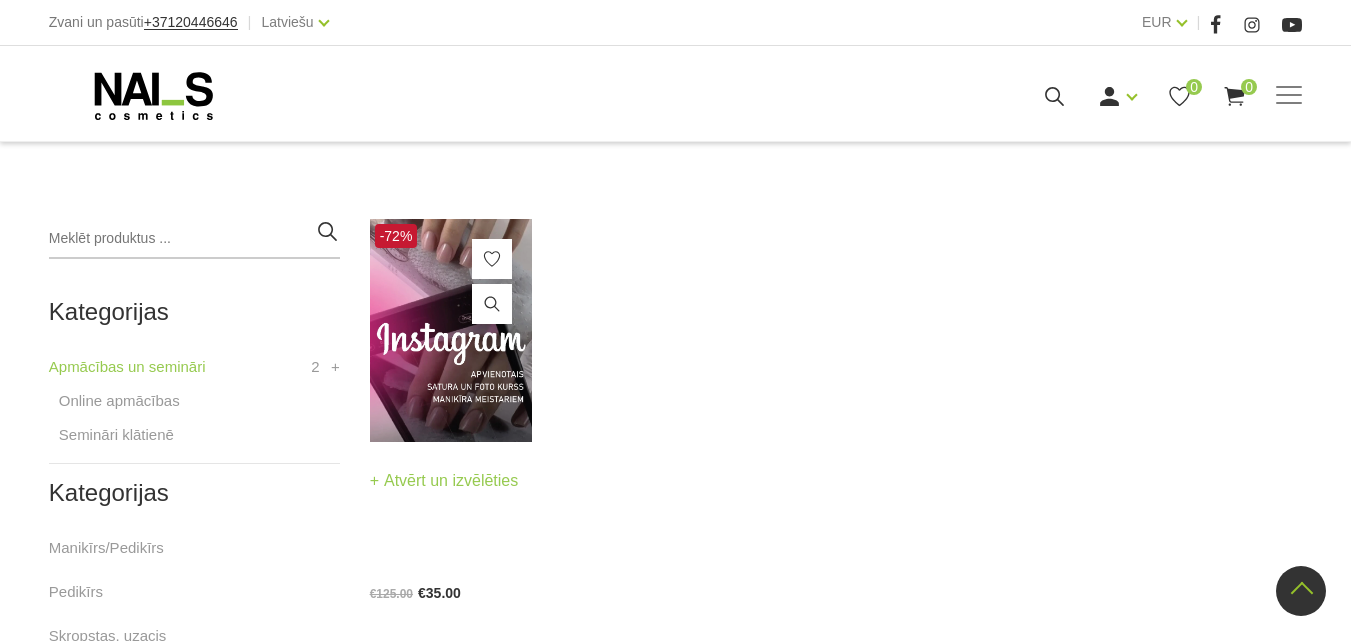click at bounding box center (451, 330) 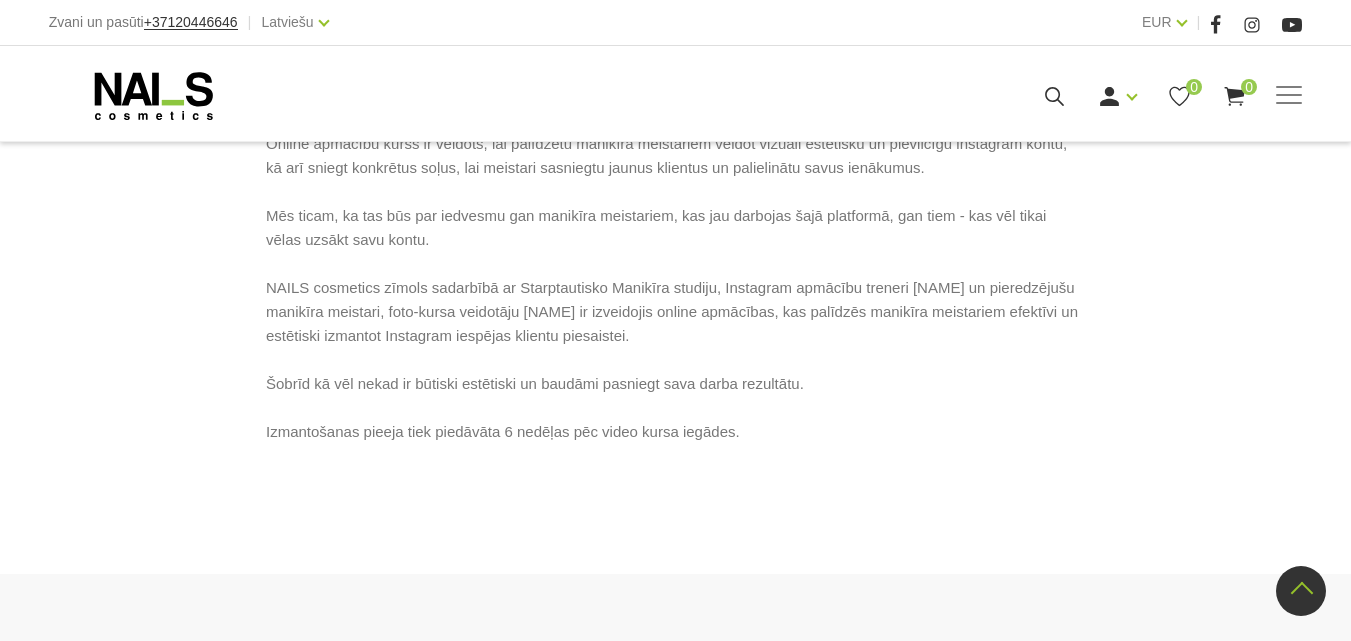 scroll, scrollTop: 500, scrollLeft: 0, axis: vertical 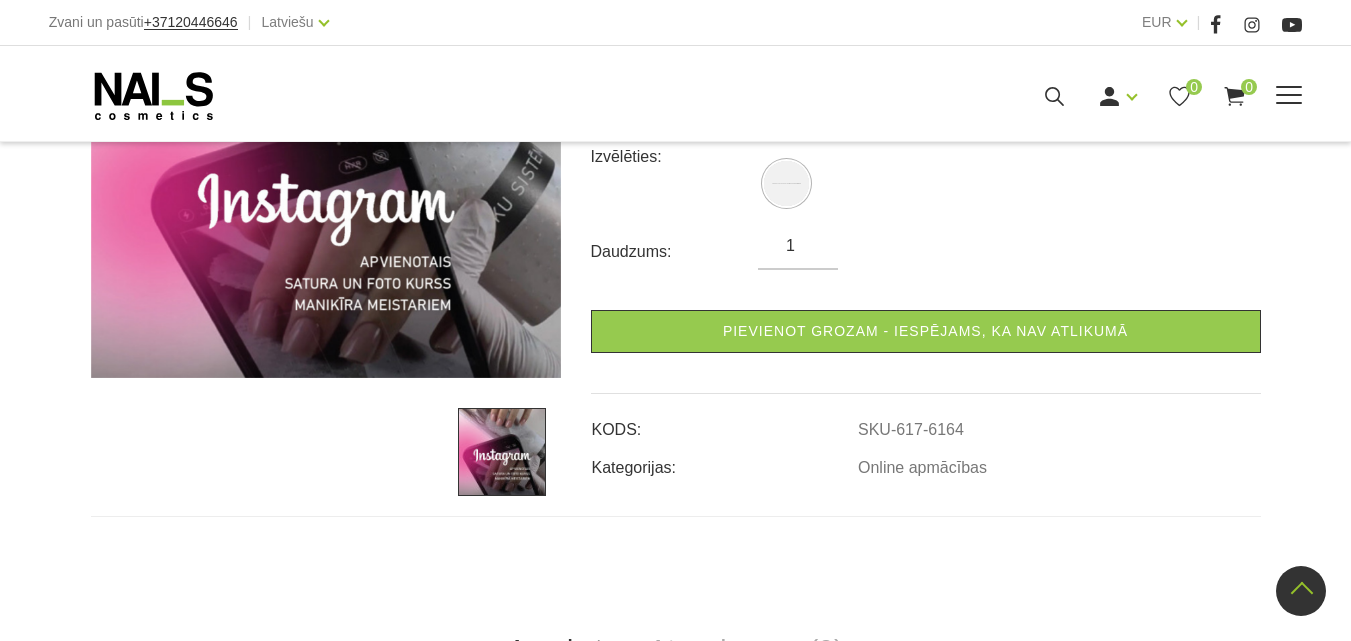 click on "Online apmācības" at bounding box center [0, 0] 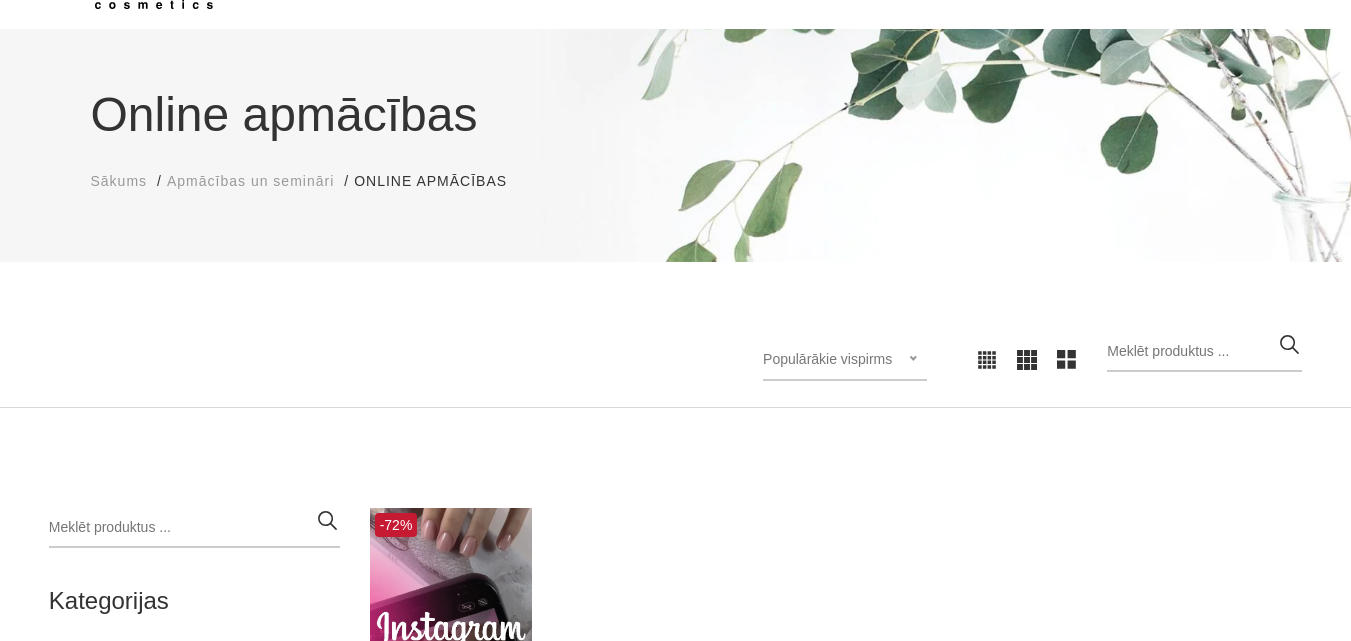 scroll, scrollTop: 0, scrollLeft: 0, axis: both 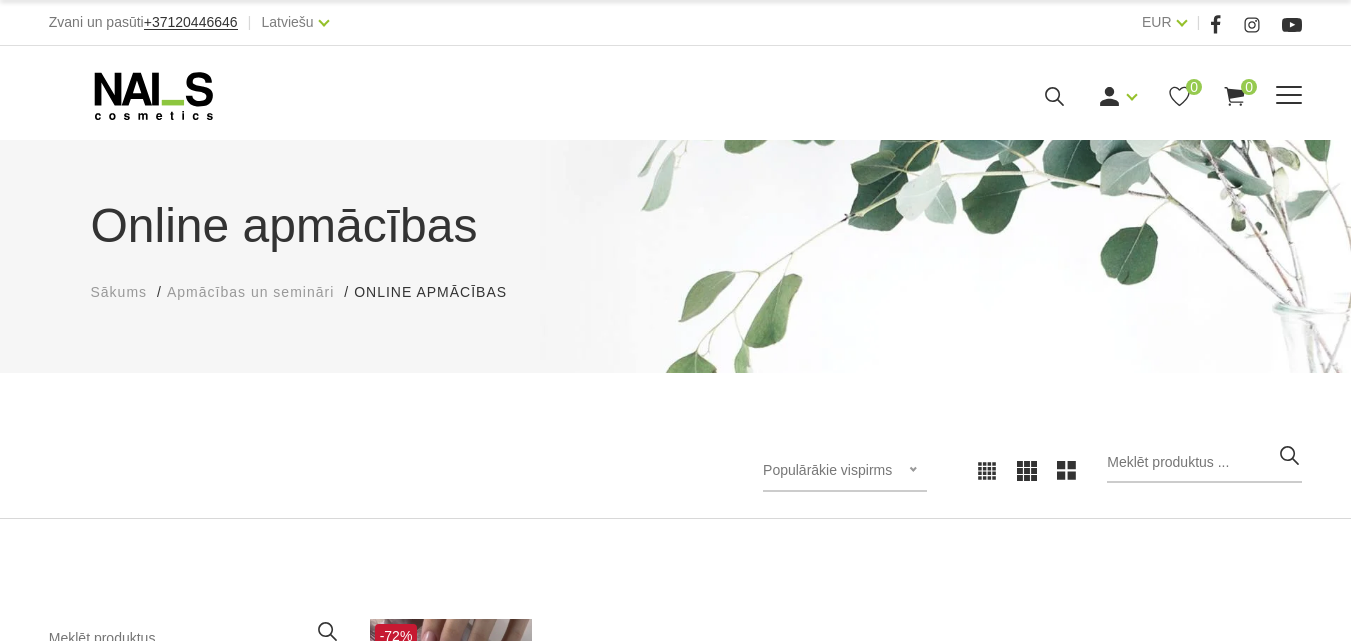 click on "Online apmācības" at bounding box center (0, 0) 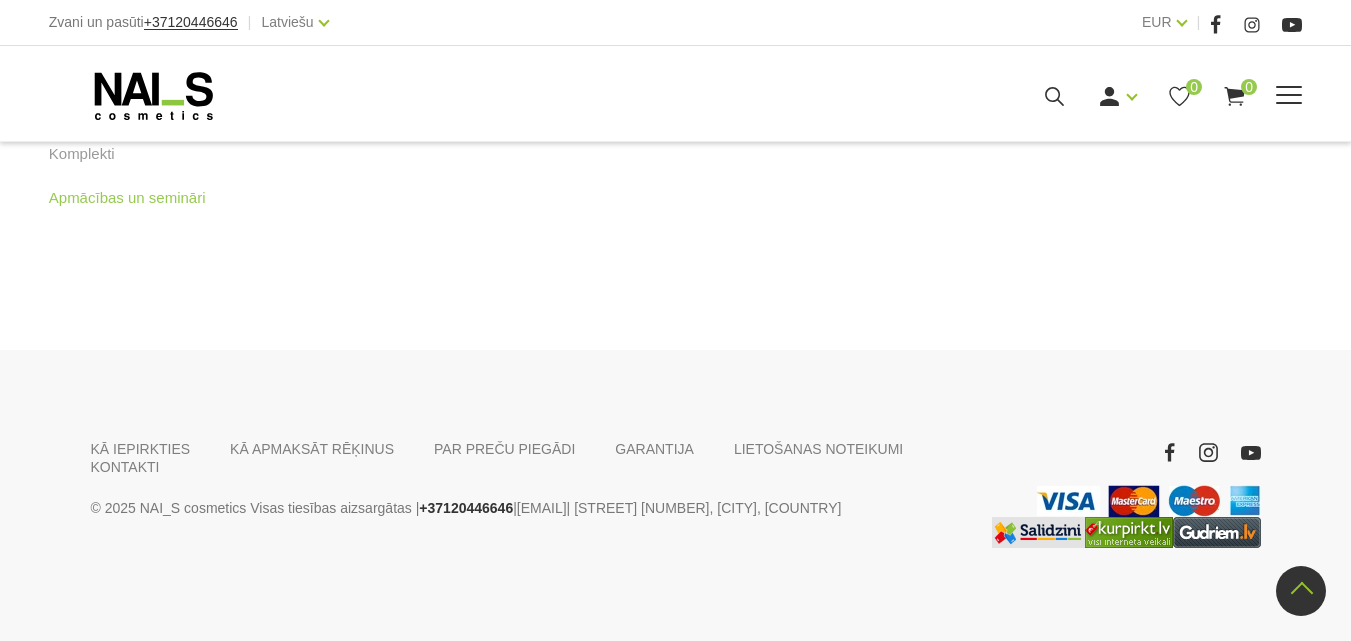 scroll, scrollTop: 1021, scrollLeft: 0, axis: vertical 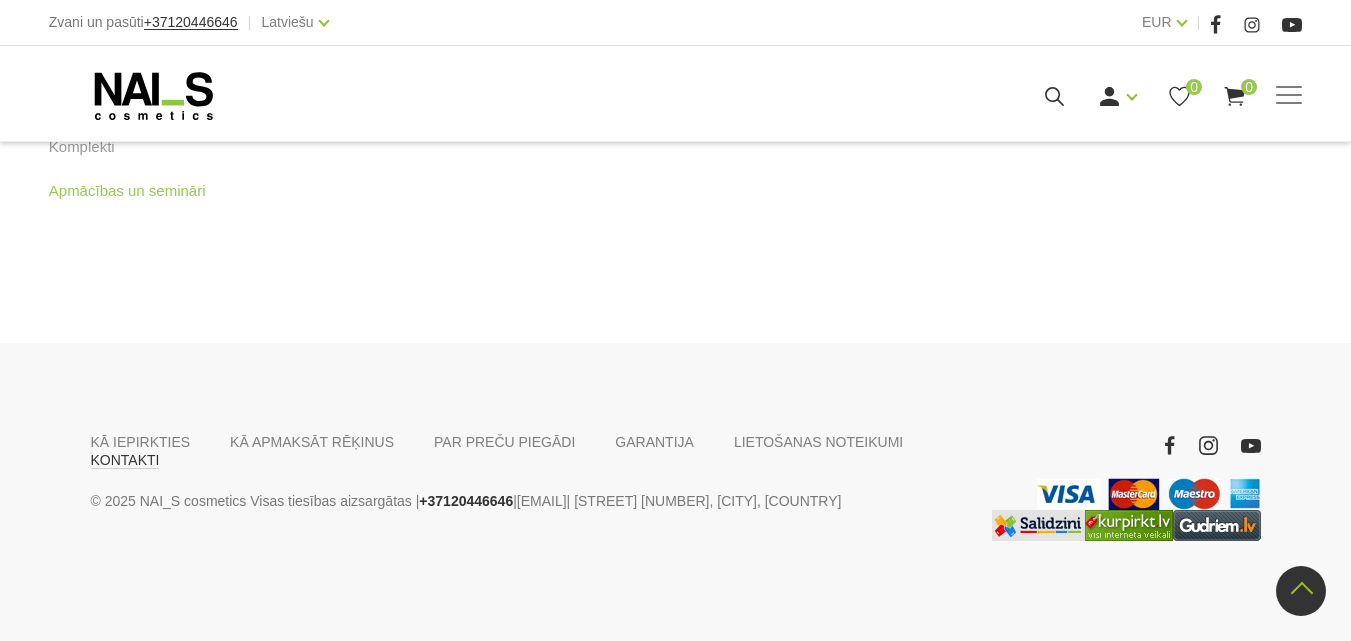 click on "KONTAKTI" at bounding box center (125, 460) 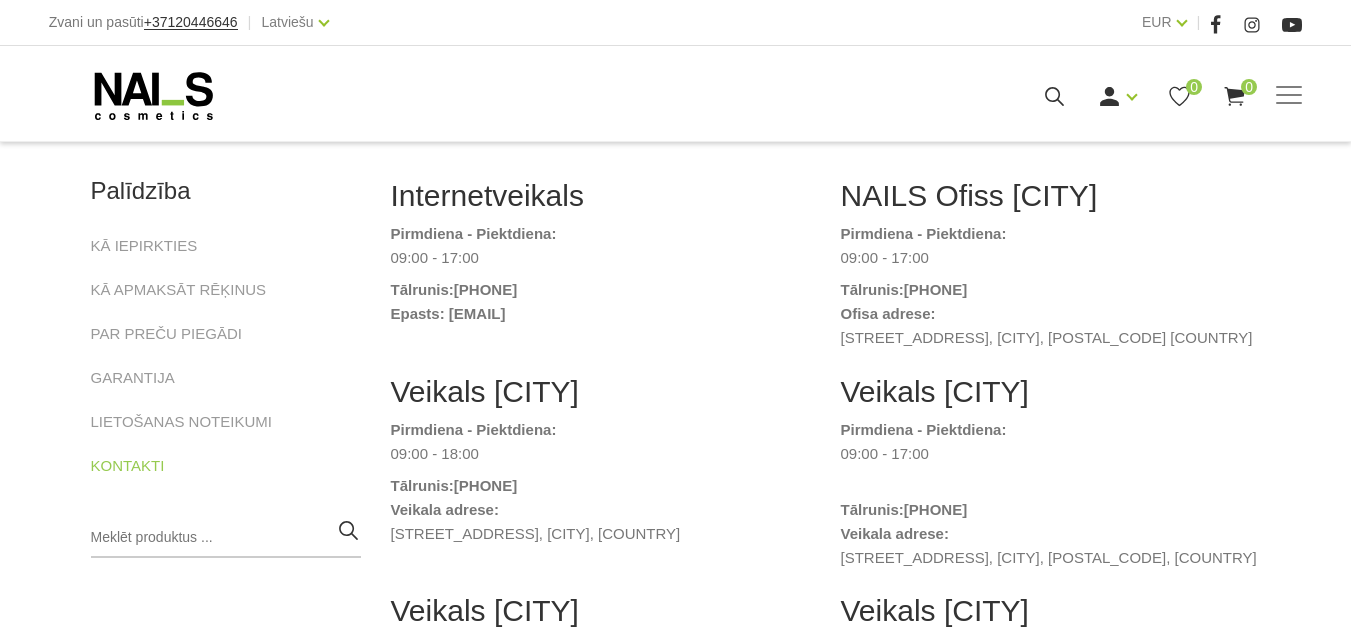 scroll, scrollTop: 300, scrollLeft: 0, axis: vertical 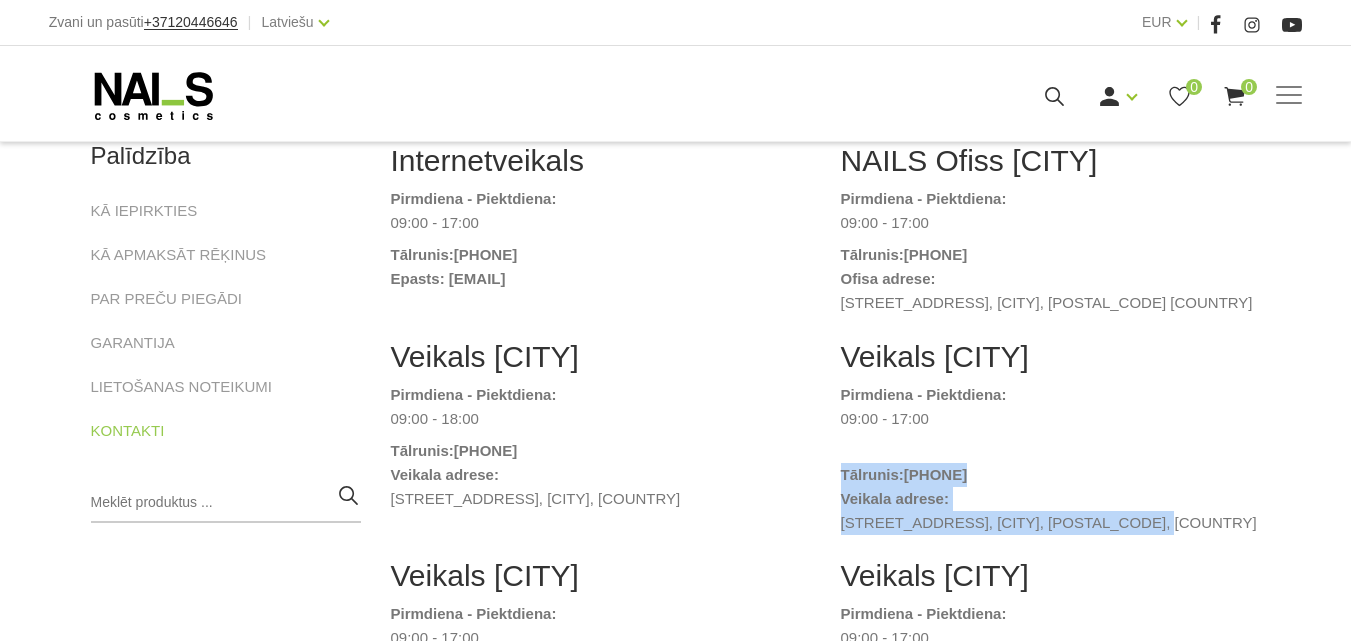 drag, startPoint x: 1117, startPoint y: 532, endPoint x: 826, endPoint y: 467, distance: 298.17108 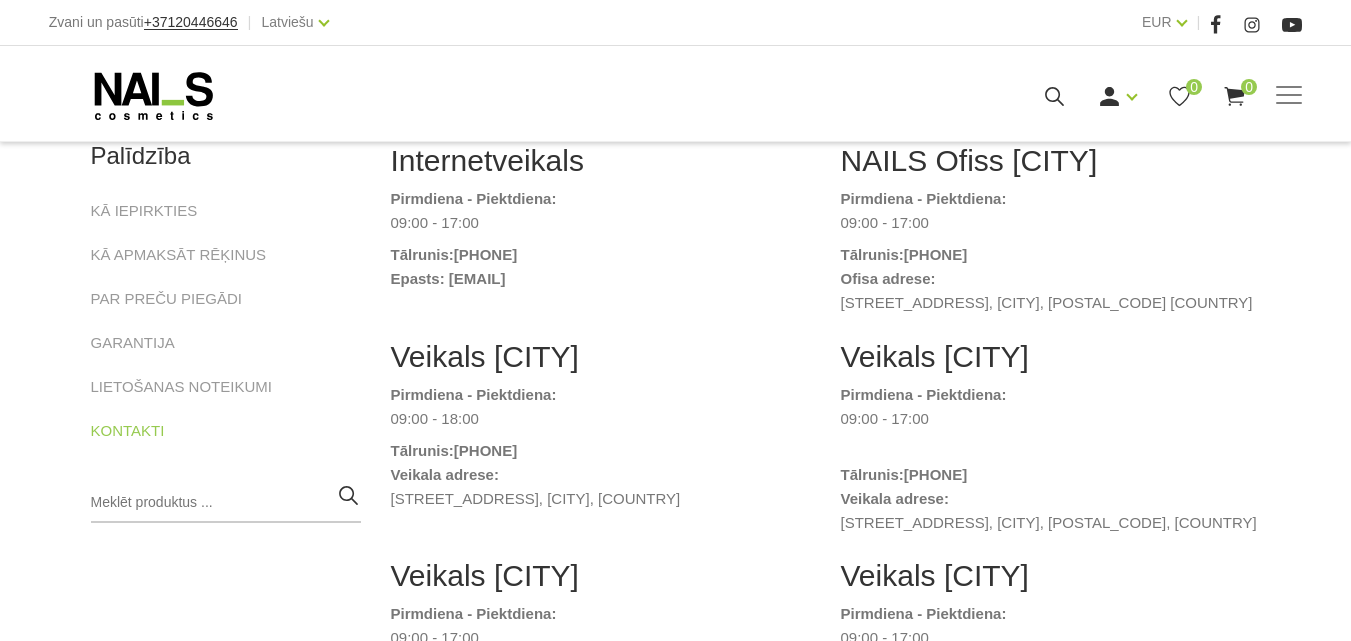 click on "Pirmdiena - Piektdiena: 09:00 - 18:00 Tālrunis:  [PHONE] Veikala adrese: [STREET_ADDRESS], [CITY], [COUNTRY]" at bounding box center [601, 463] 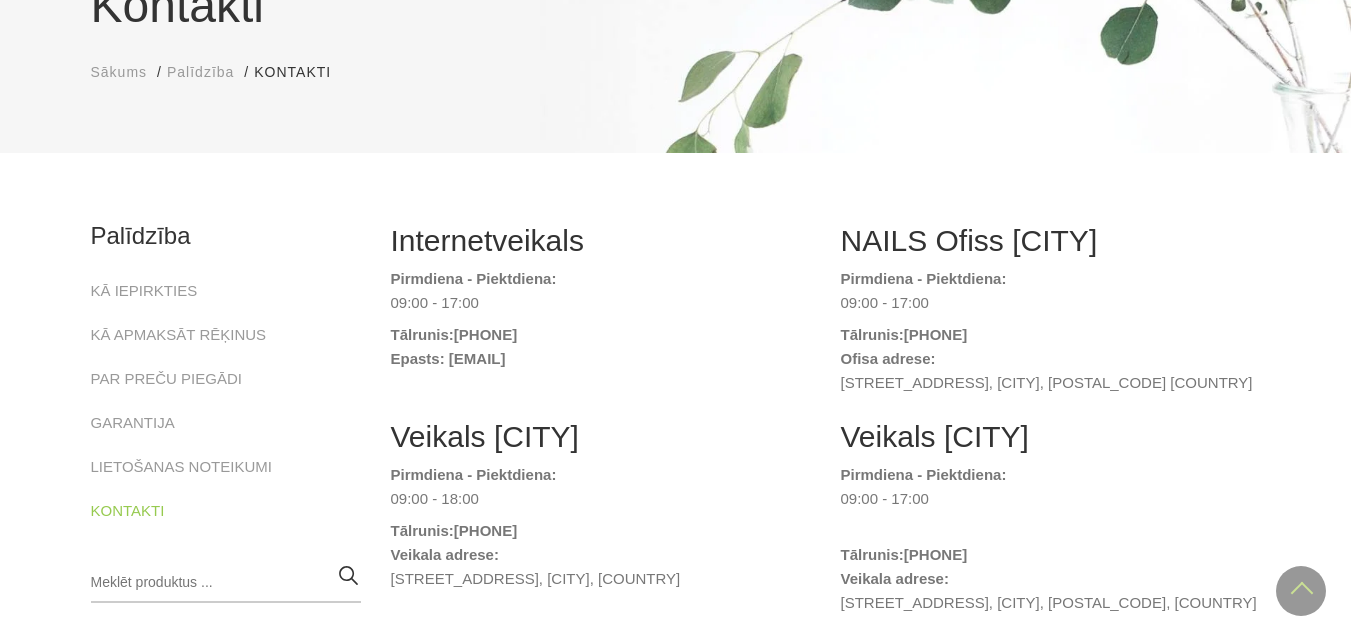 scroll, scrollTop: 0, scrollLeft: 0, axis: both 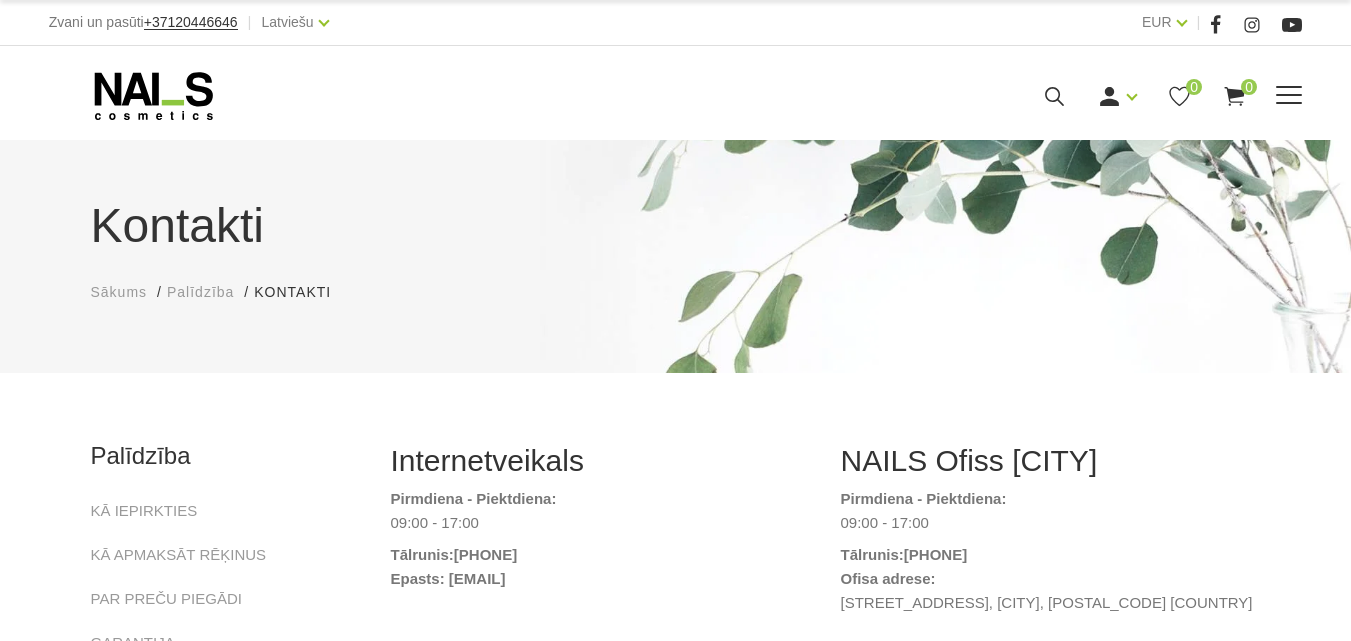 click on "Vaksācija" at bounding box center [0, 0] 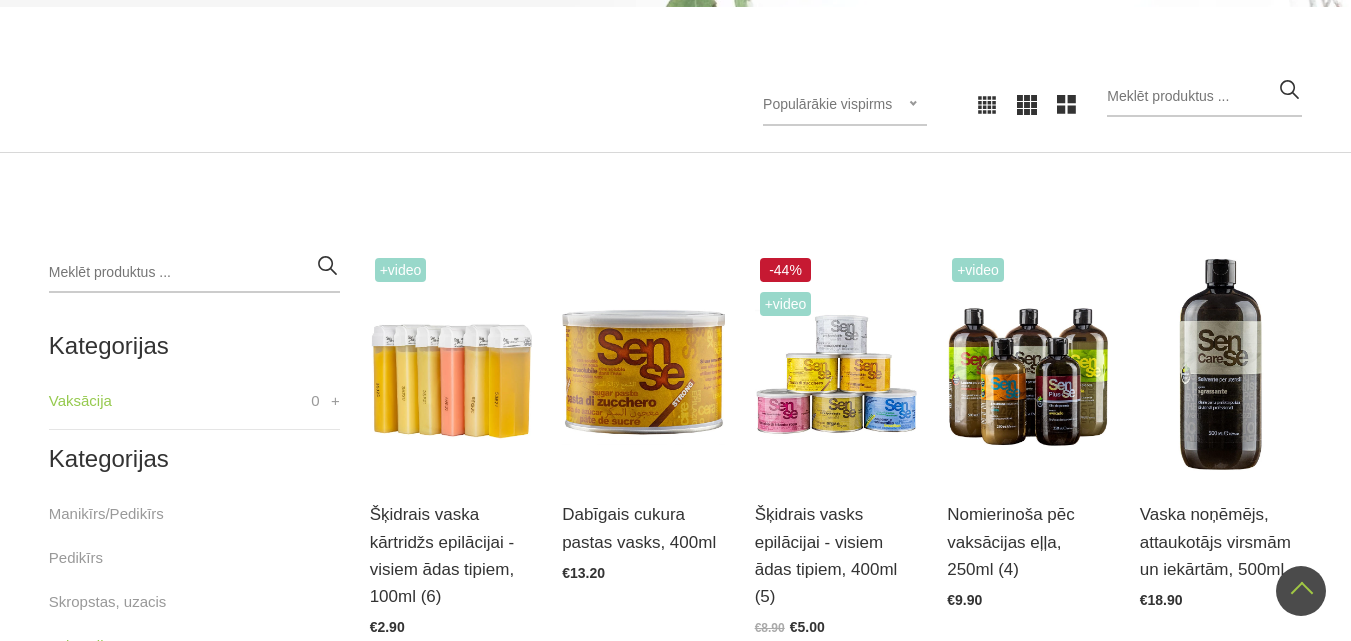 scroll, scrollTop: 0, scrollLeft: 0, axis: both 